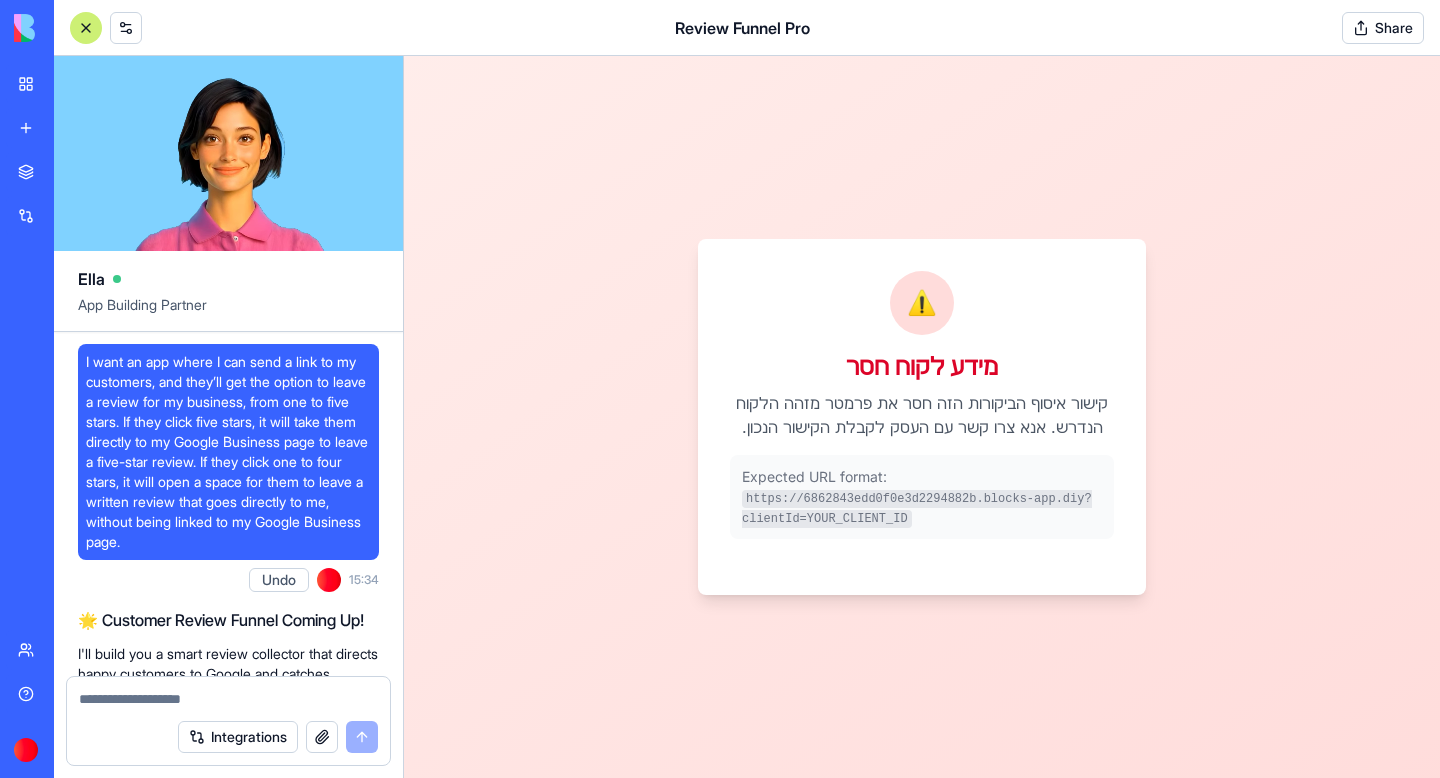 scroll, scrollTop: 0, scrollLeft: 0, axis: both 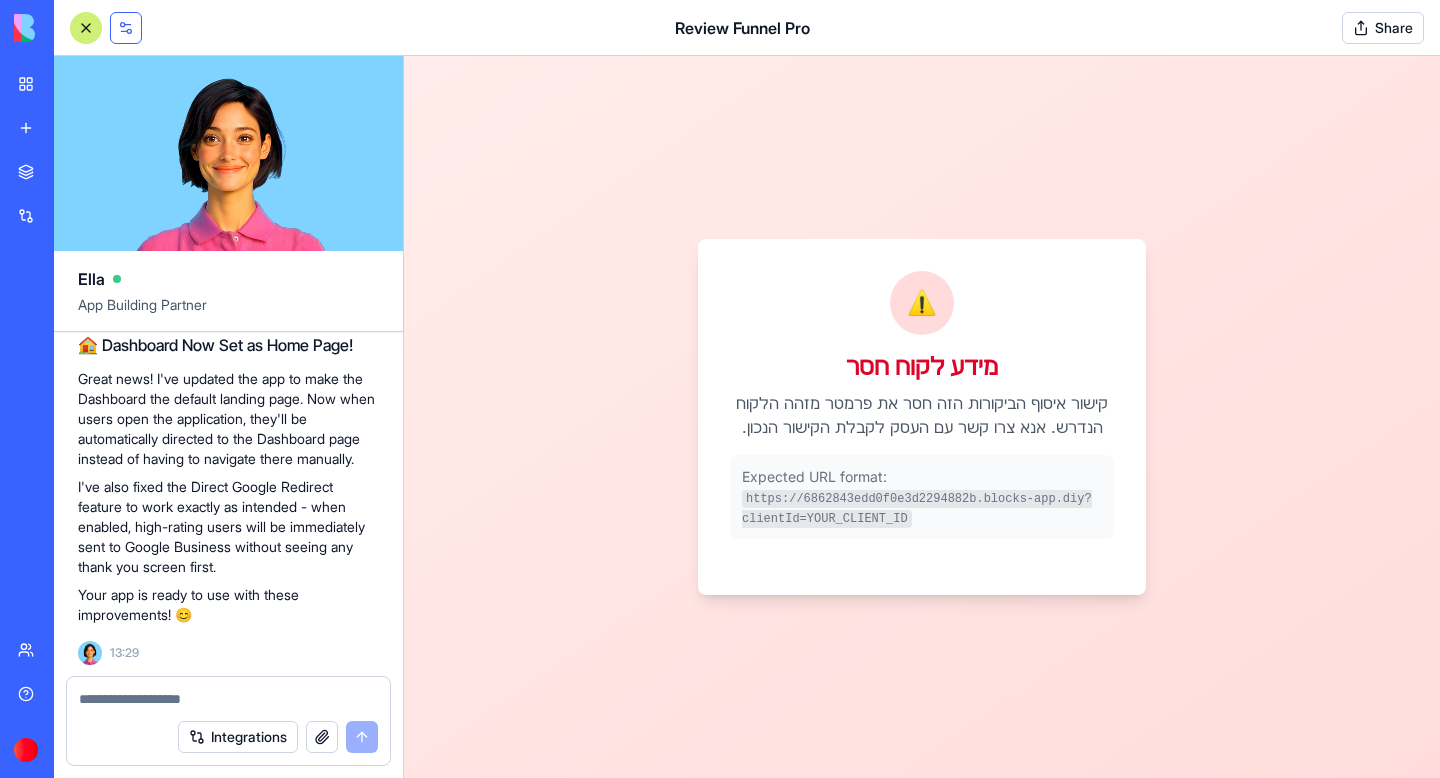 click at bounding box center [126, 28] 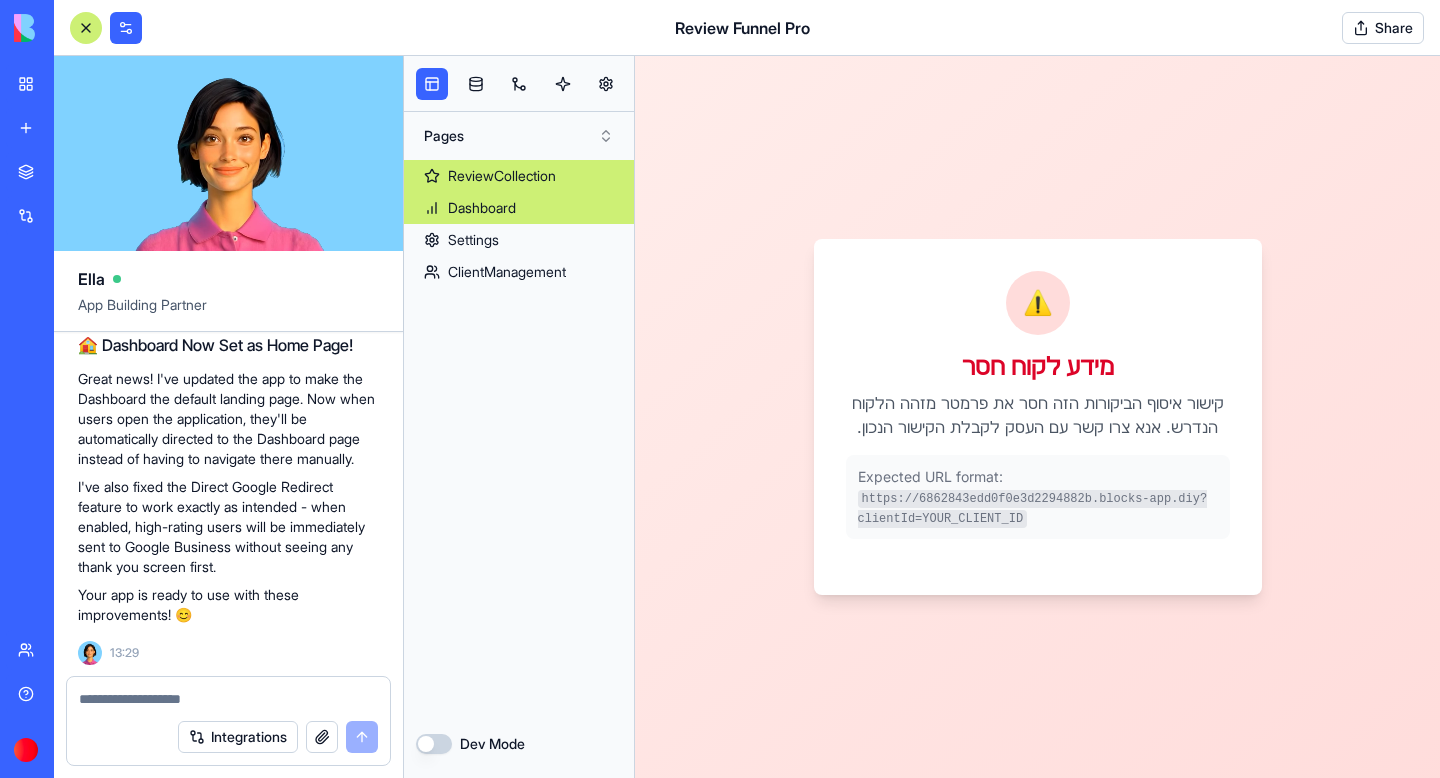 click on "Dashboard" at bounding box center [482, 208] 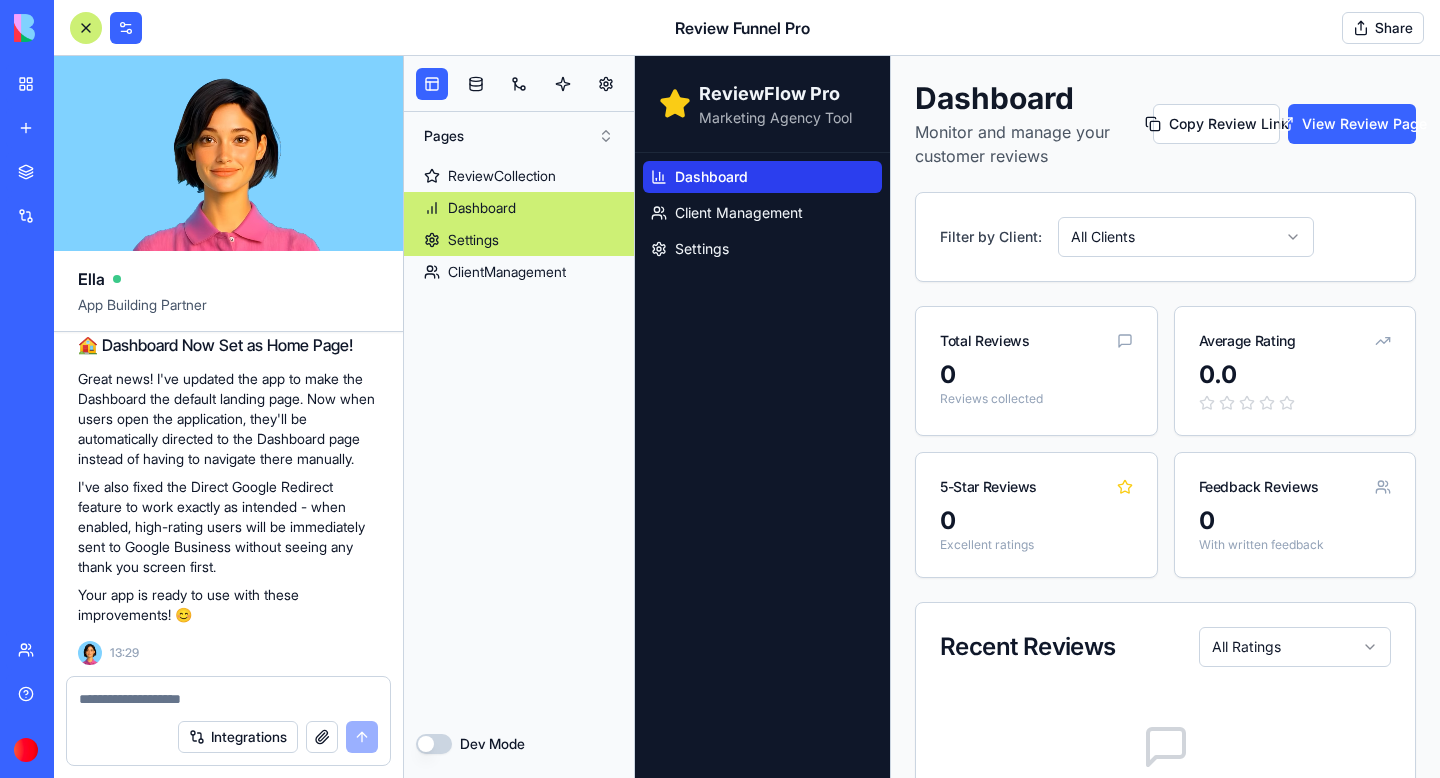 click on "Settings" at bounding box center [473, 240] 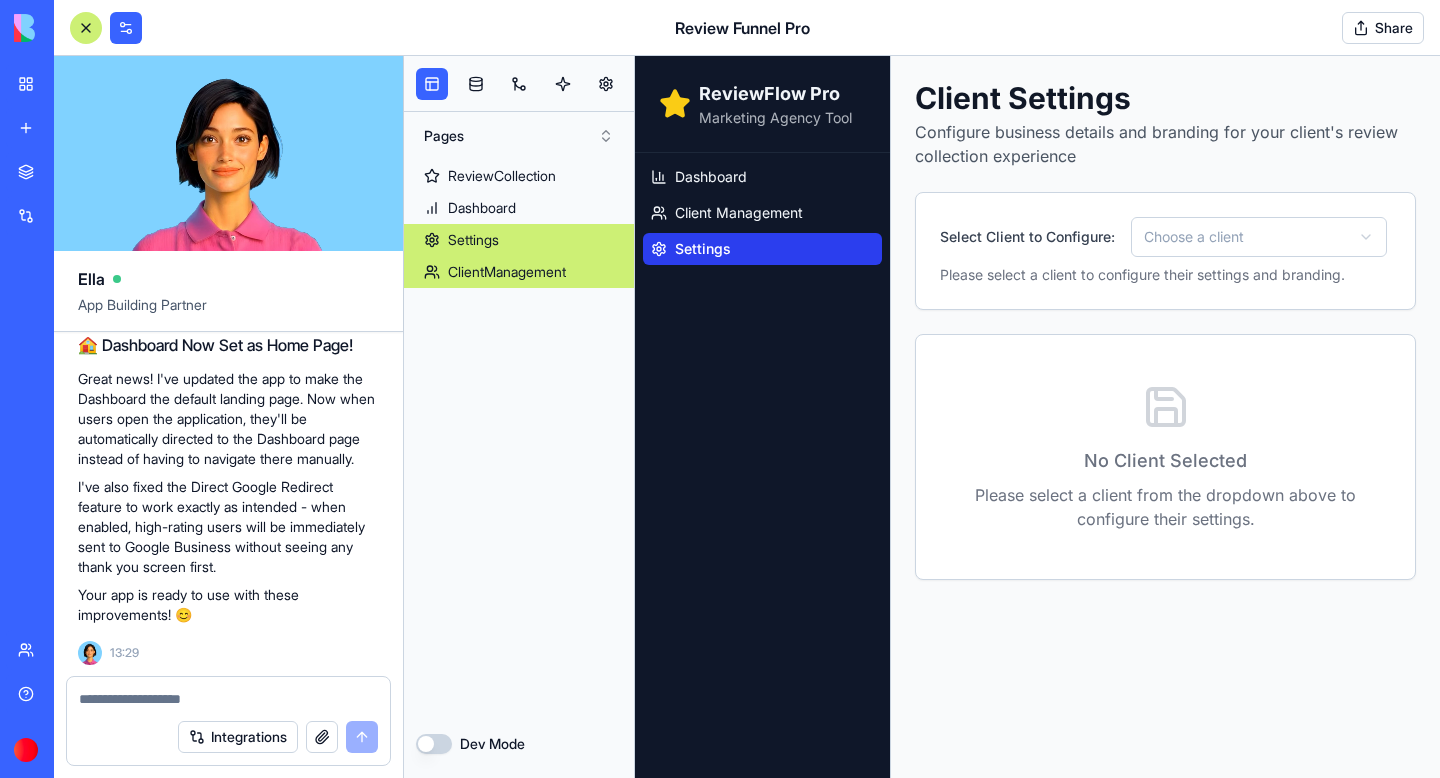 click on "ClientManagement" at bounding box center [507, 272] 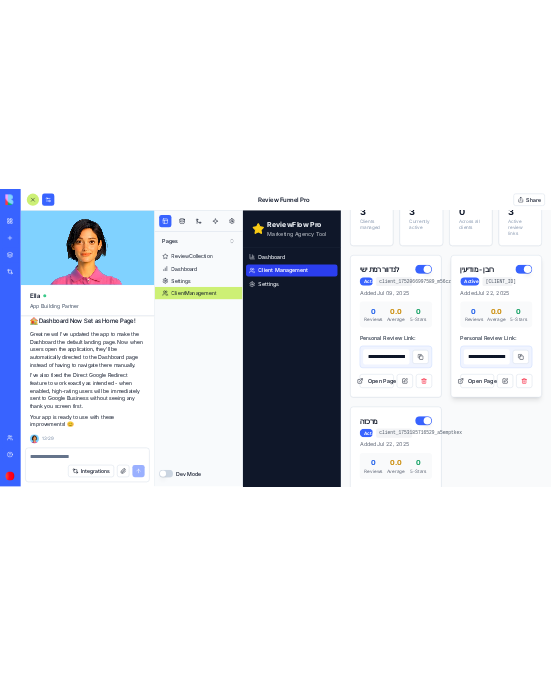 scroll, scrollTop: 260, scrollLeft: 0, axis: vertical 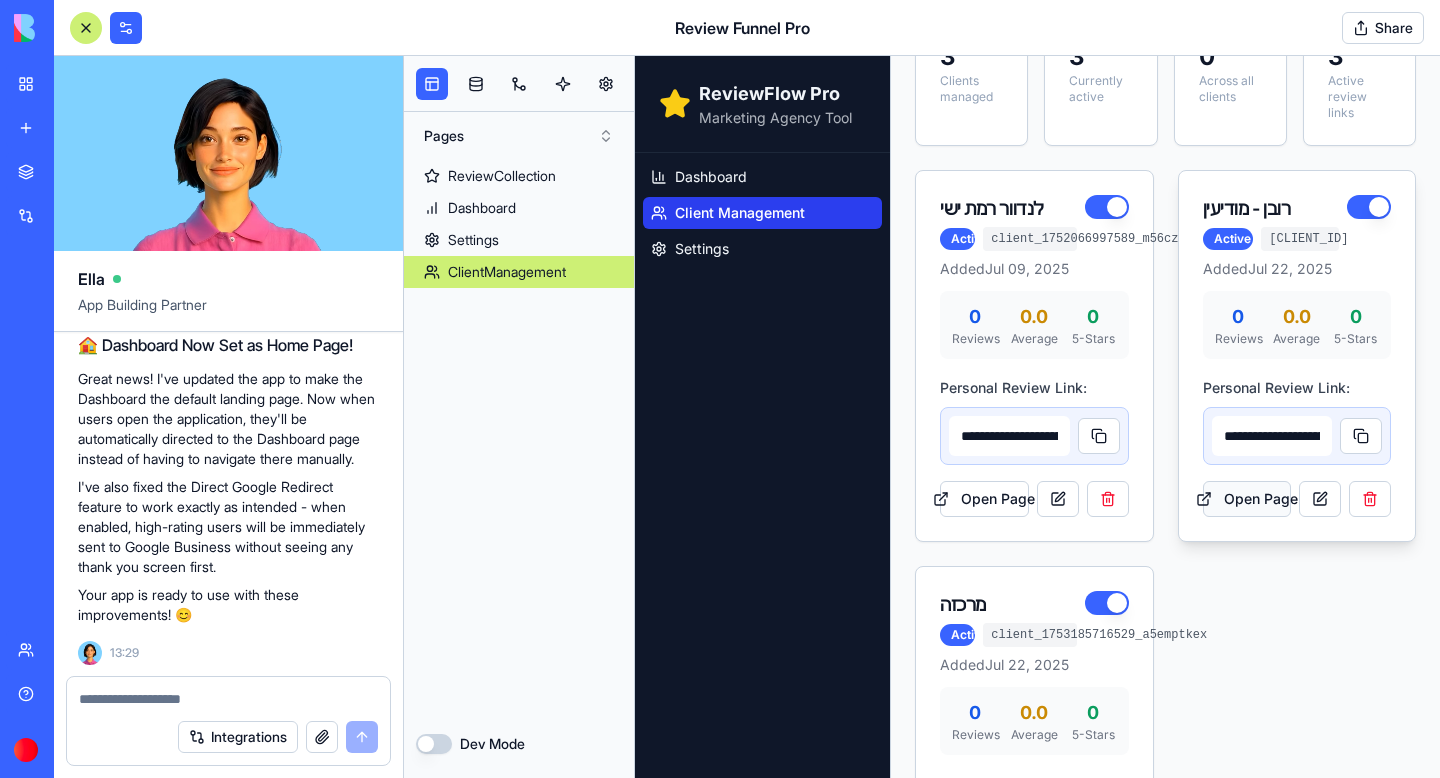 click on "Open Page" at bounding box center (1247, 499) 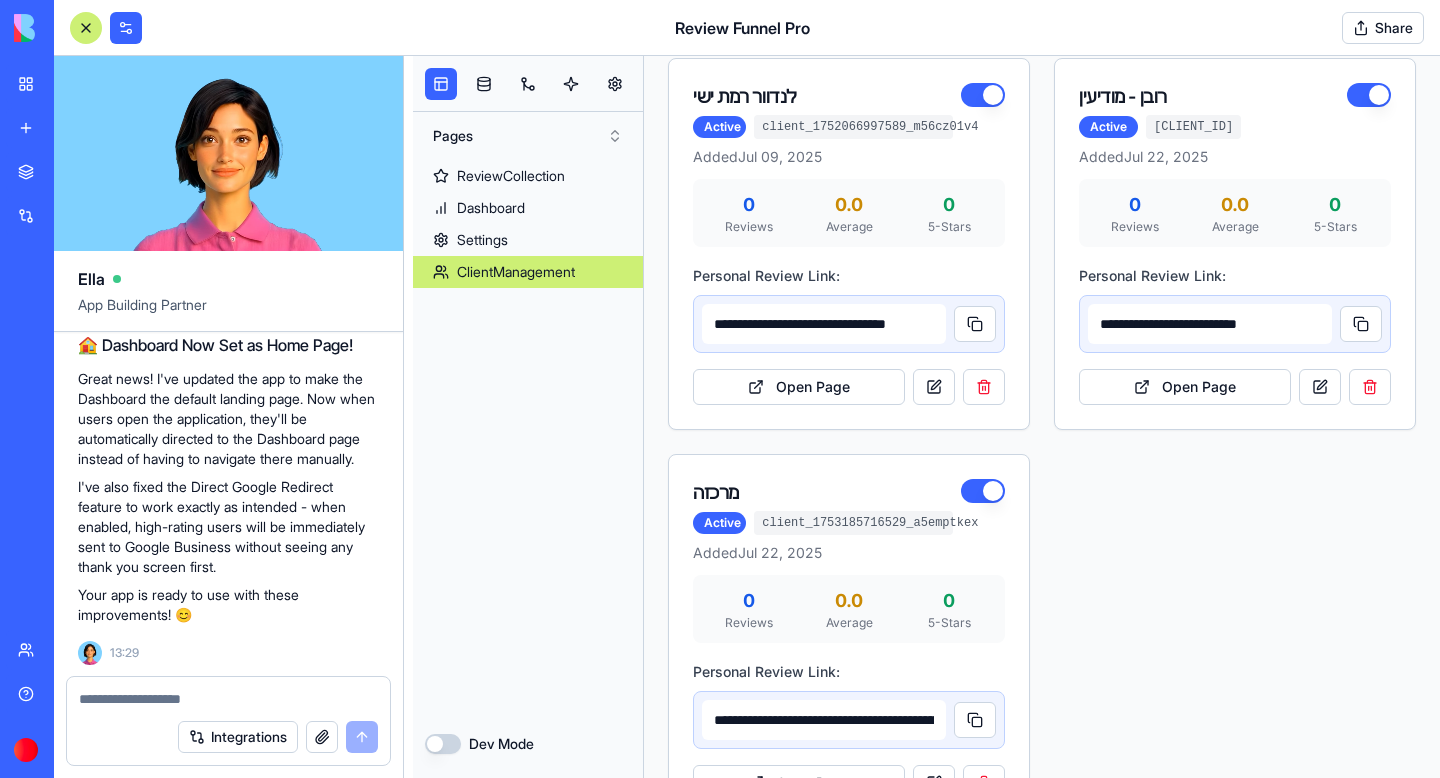 scroll, scrollTop: 100457, scrollLeft: 0, axis: vertical 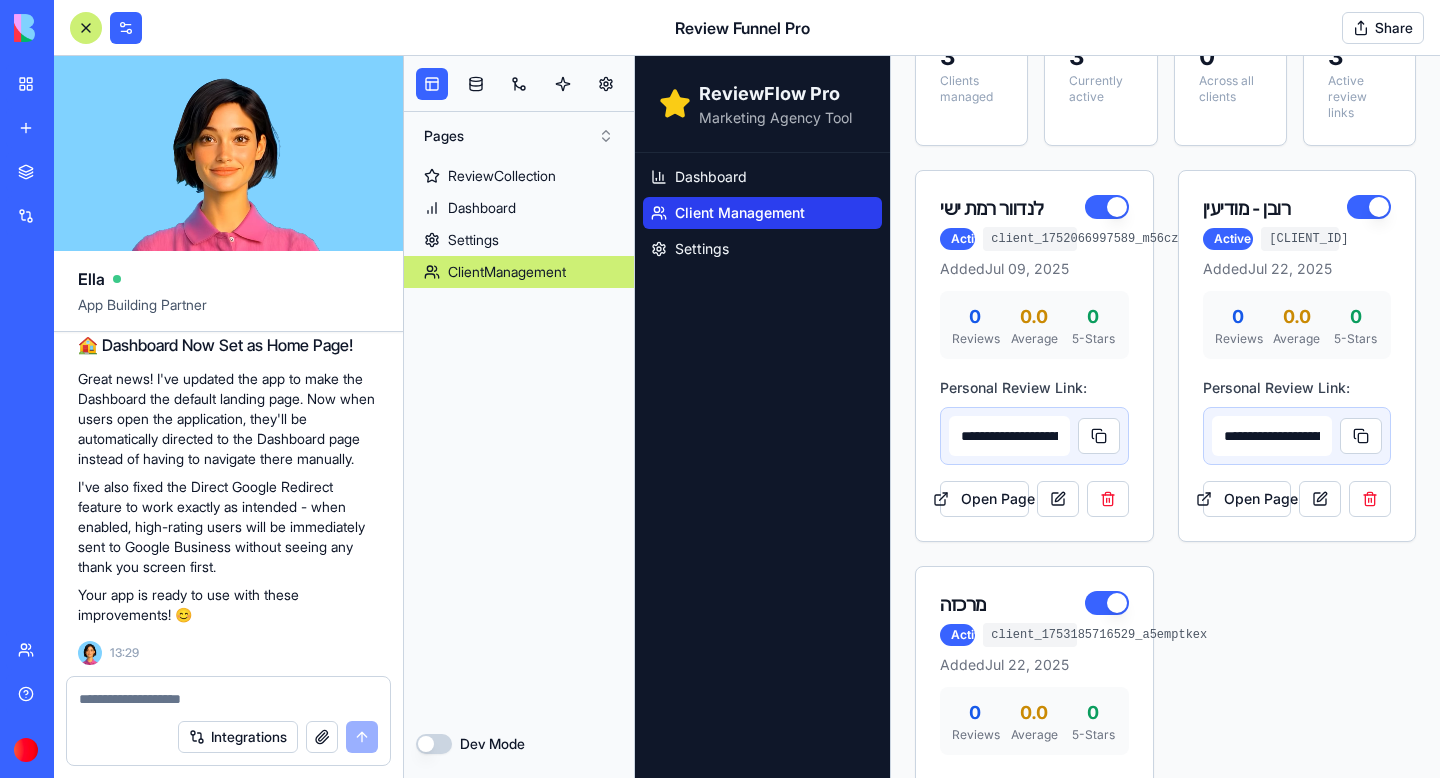 click at bounding box center [86, 28] 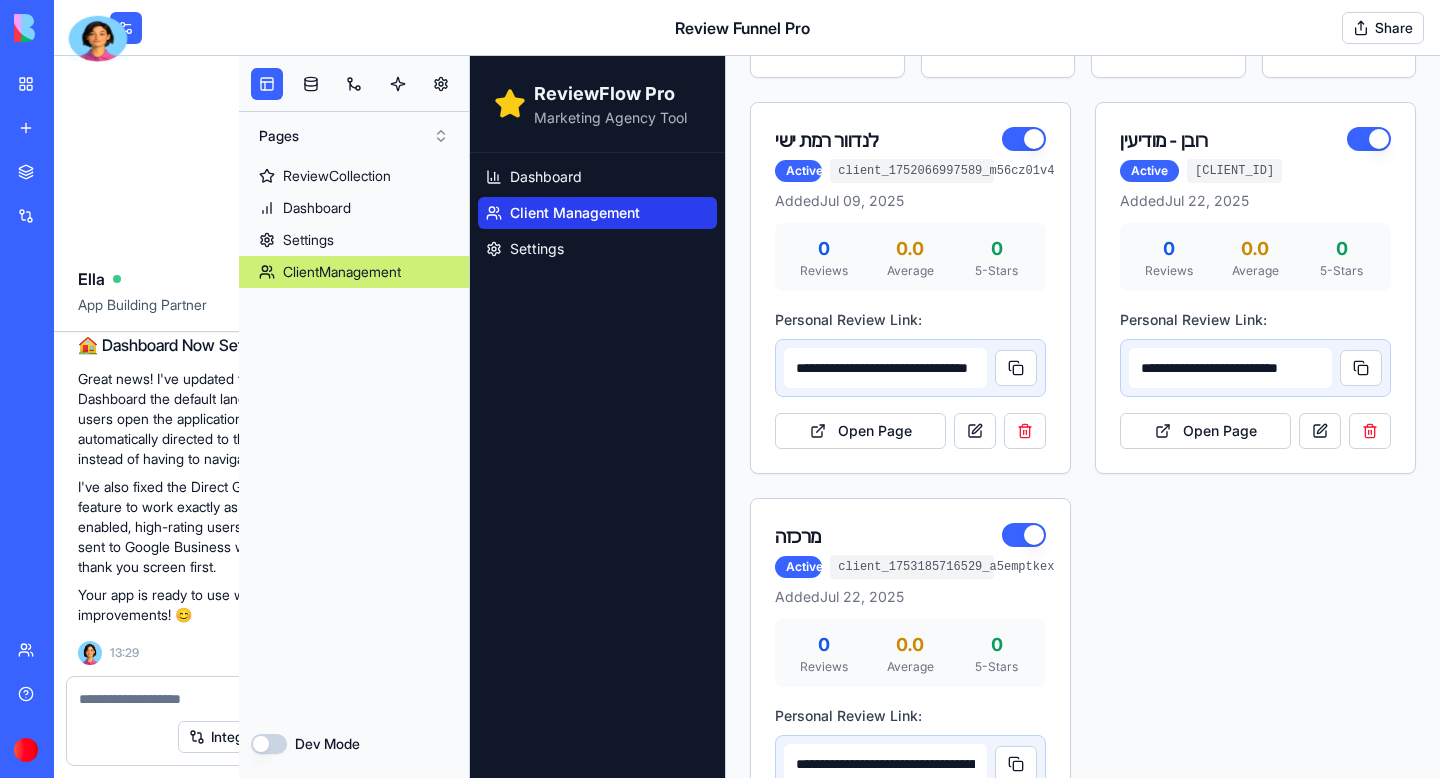 scroll, scrollTop: 0, scrollLeft: 0, axis: both 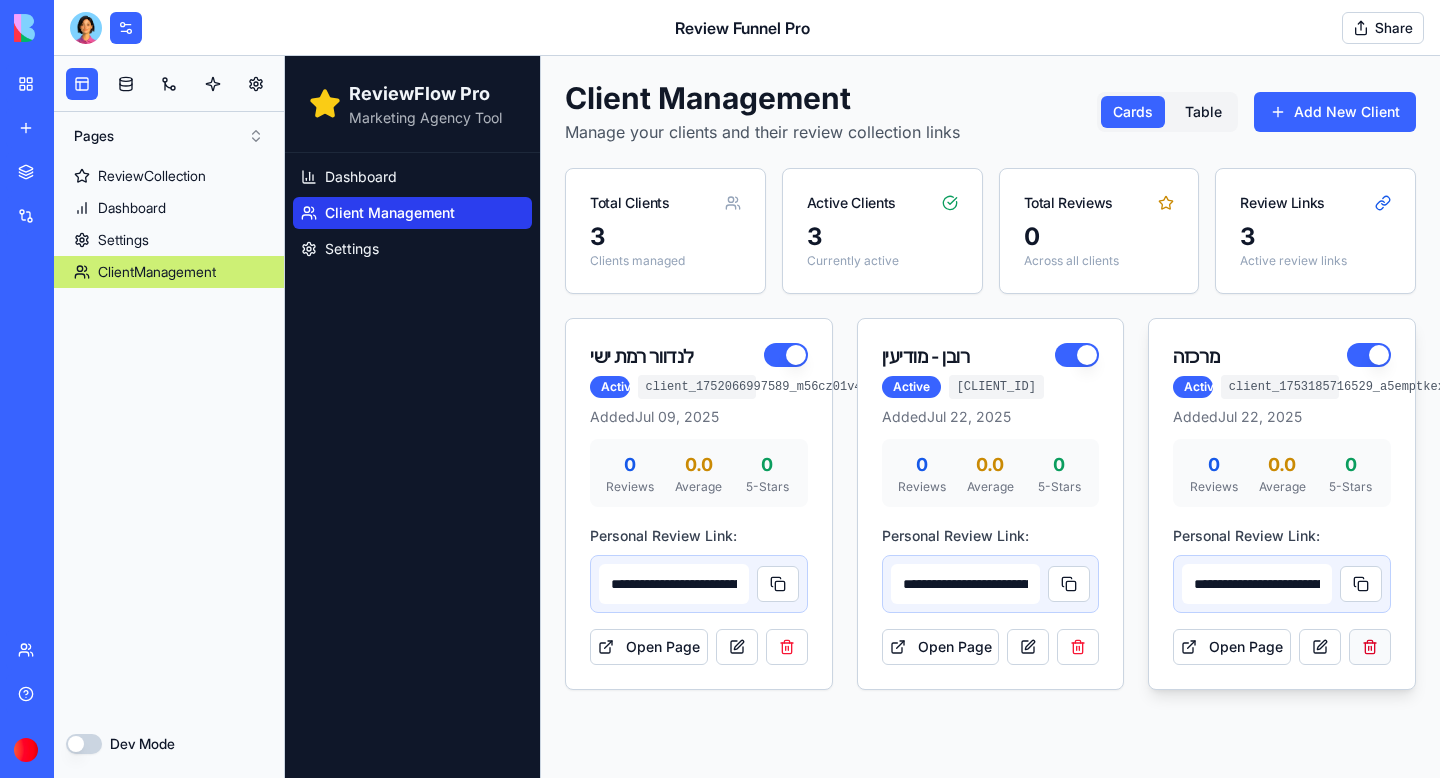click at bounding box center [1370, 647] 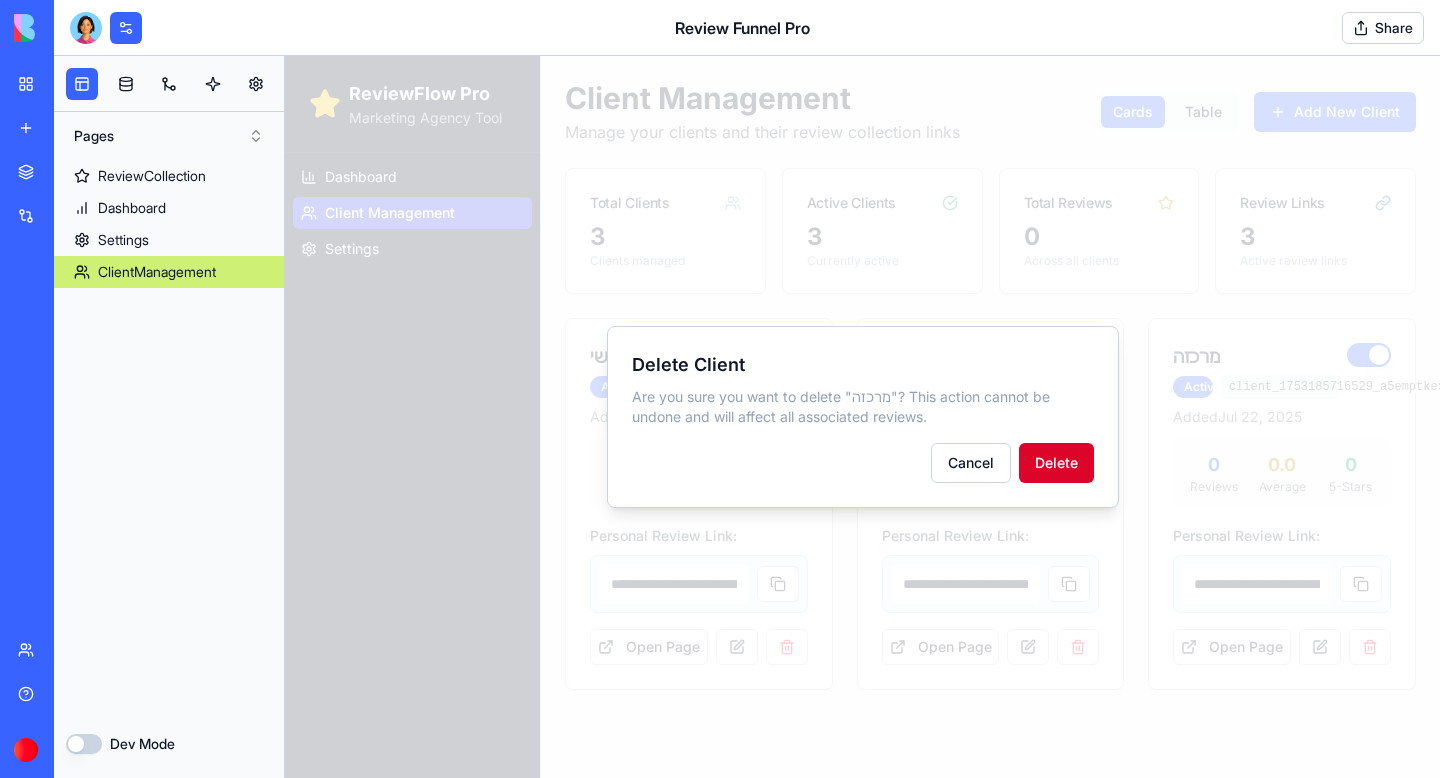 click on "Delete" at bounding box center [1056, 463] 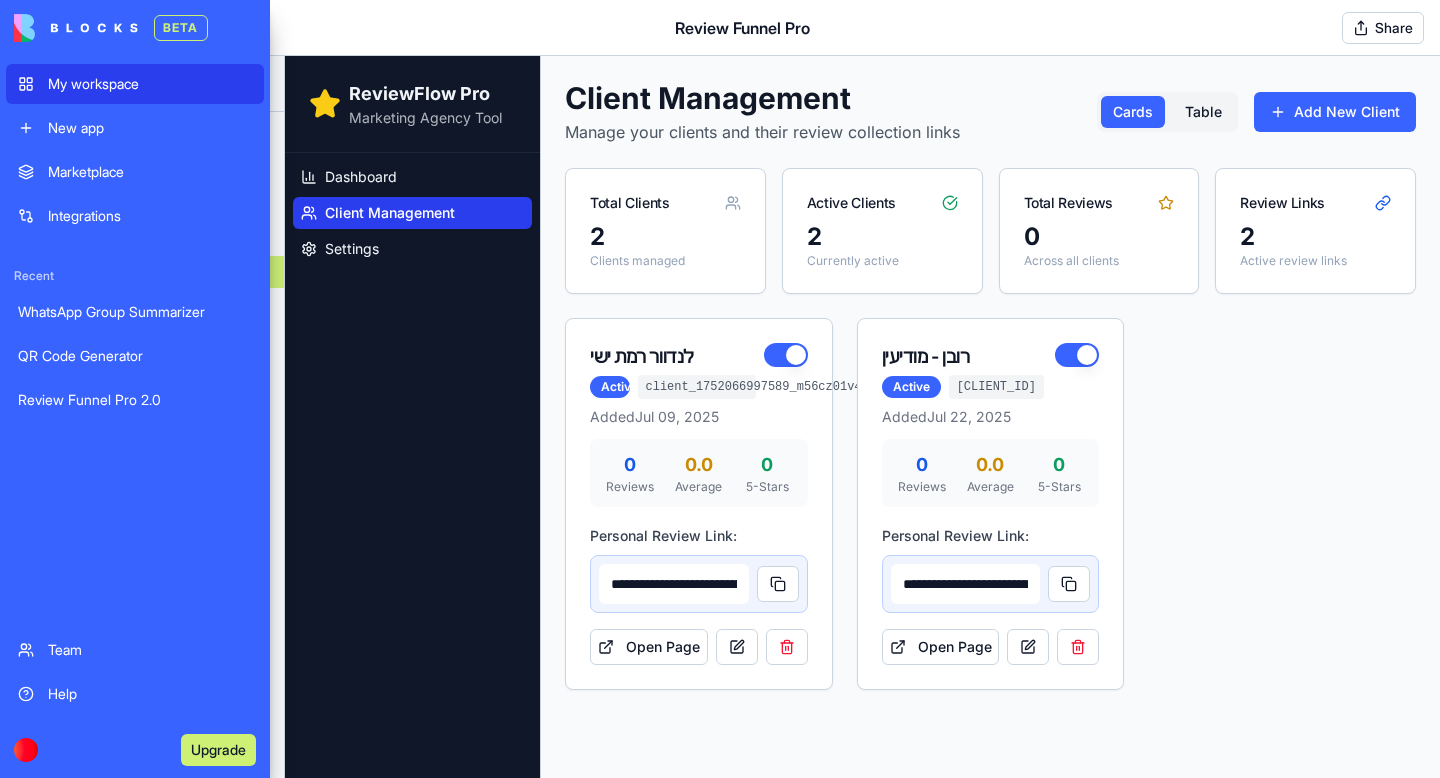click on "My workspace" at bounding box center [135, 84] 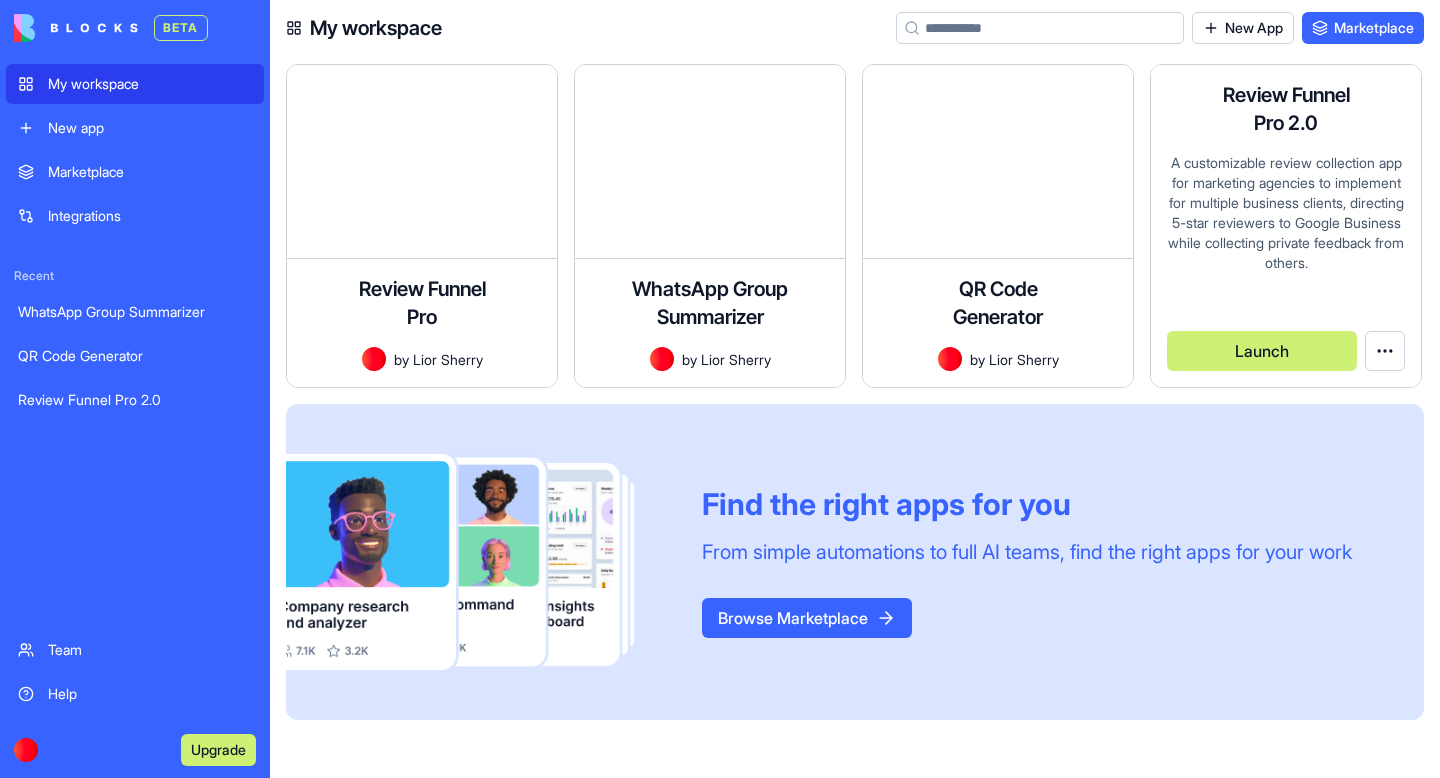 click on "A customizable review collection app for marketing agencies to implement for multiple business clients, directing 5-star reviewers to Google Business while collecting private feedback from others." at bounding box center [1286, 222] 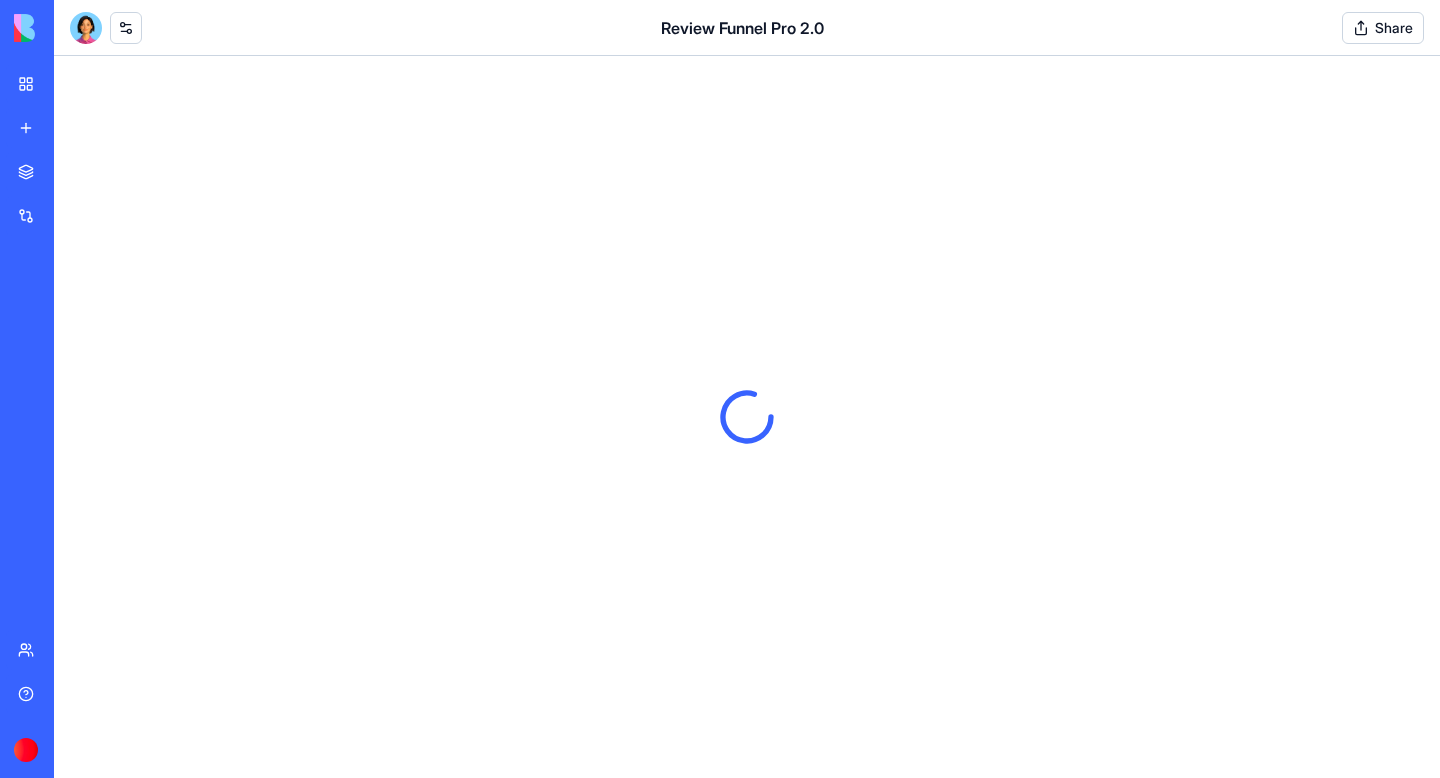 scroll, scrollTop: 0, scrollLeft: 0, axis: both 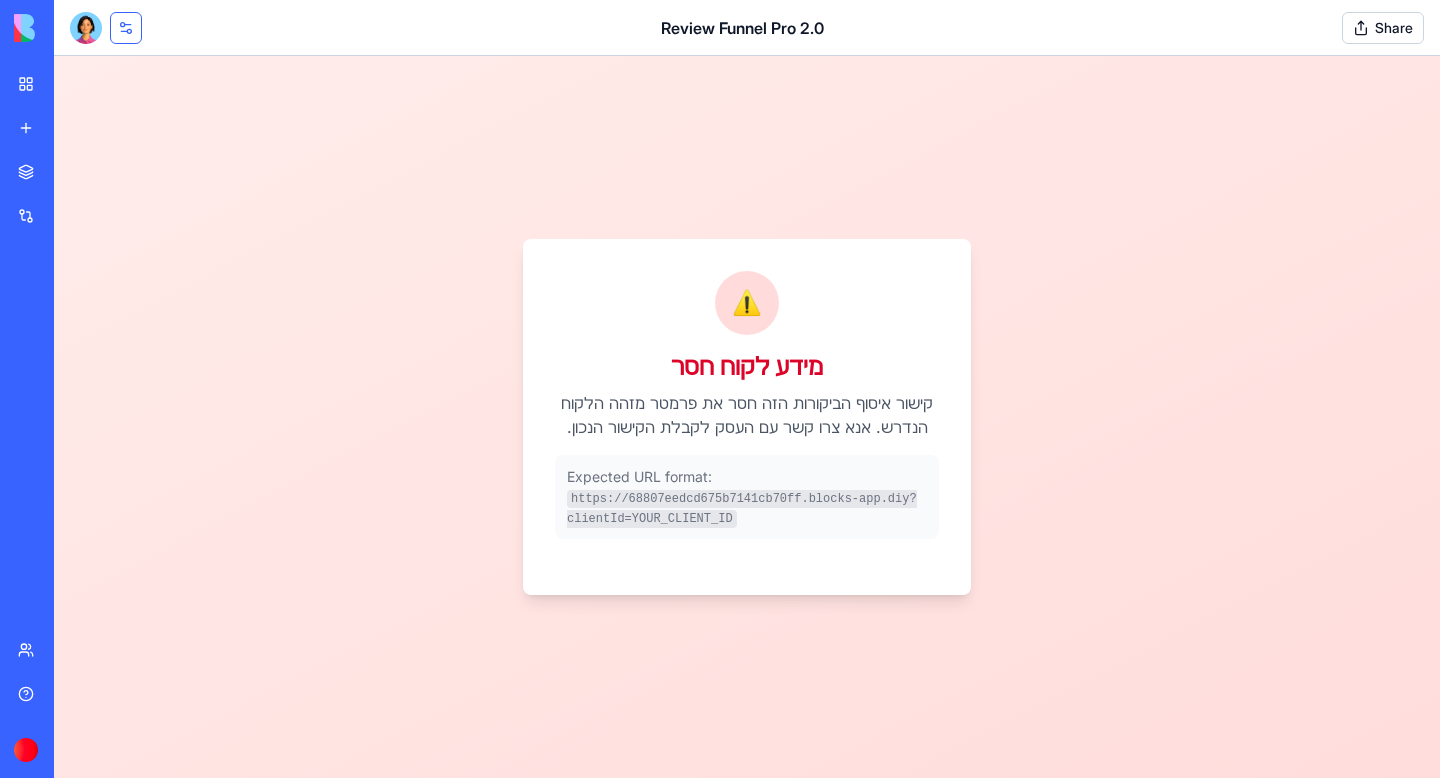 click at bounding box center (126, 28) 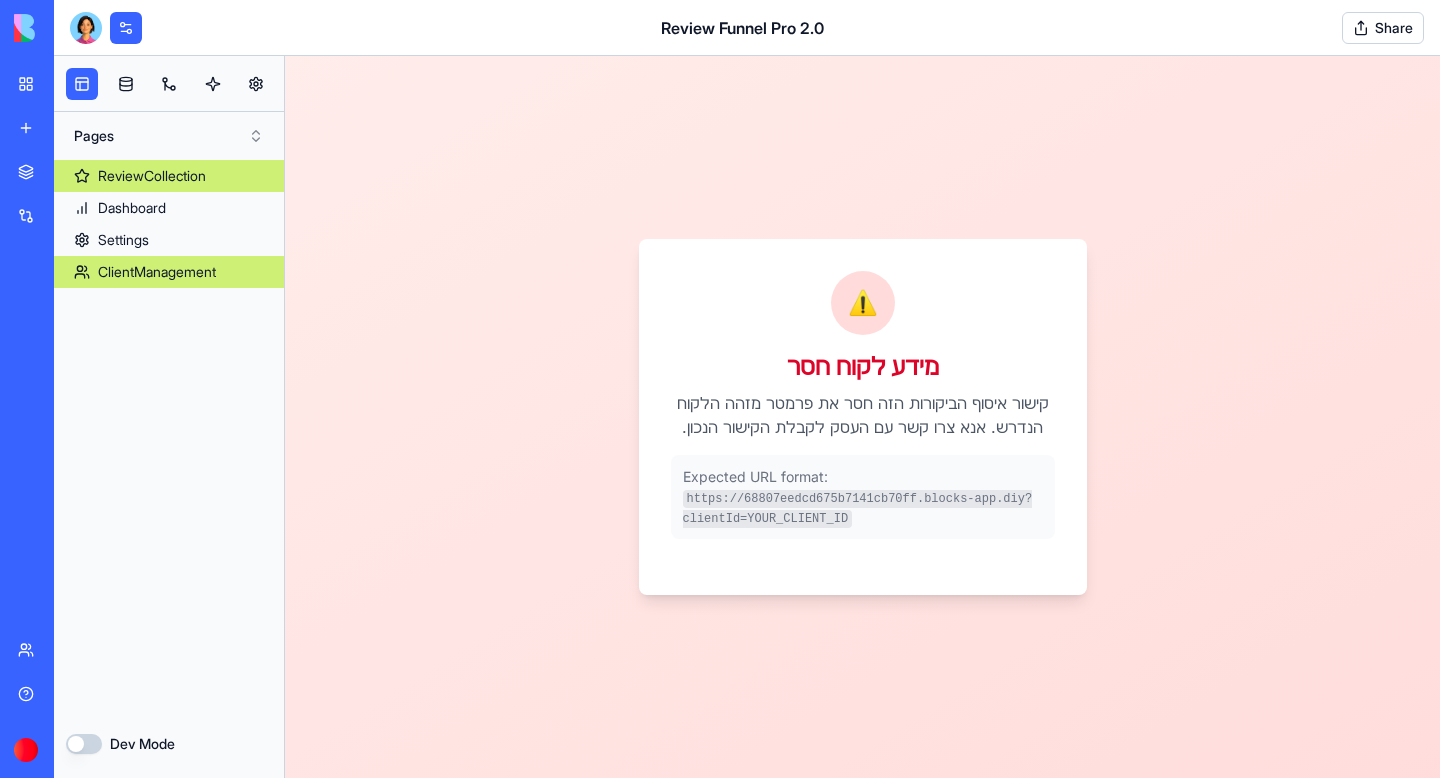 click on "ClientManagement" at bounding box center [157, 272] 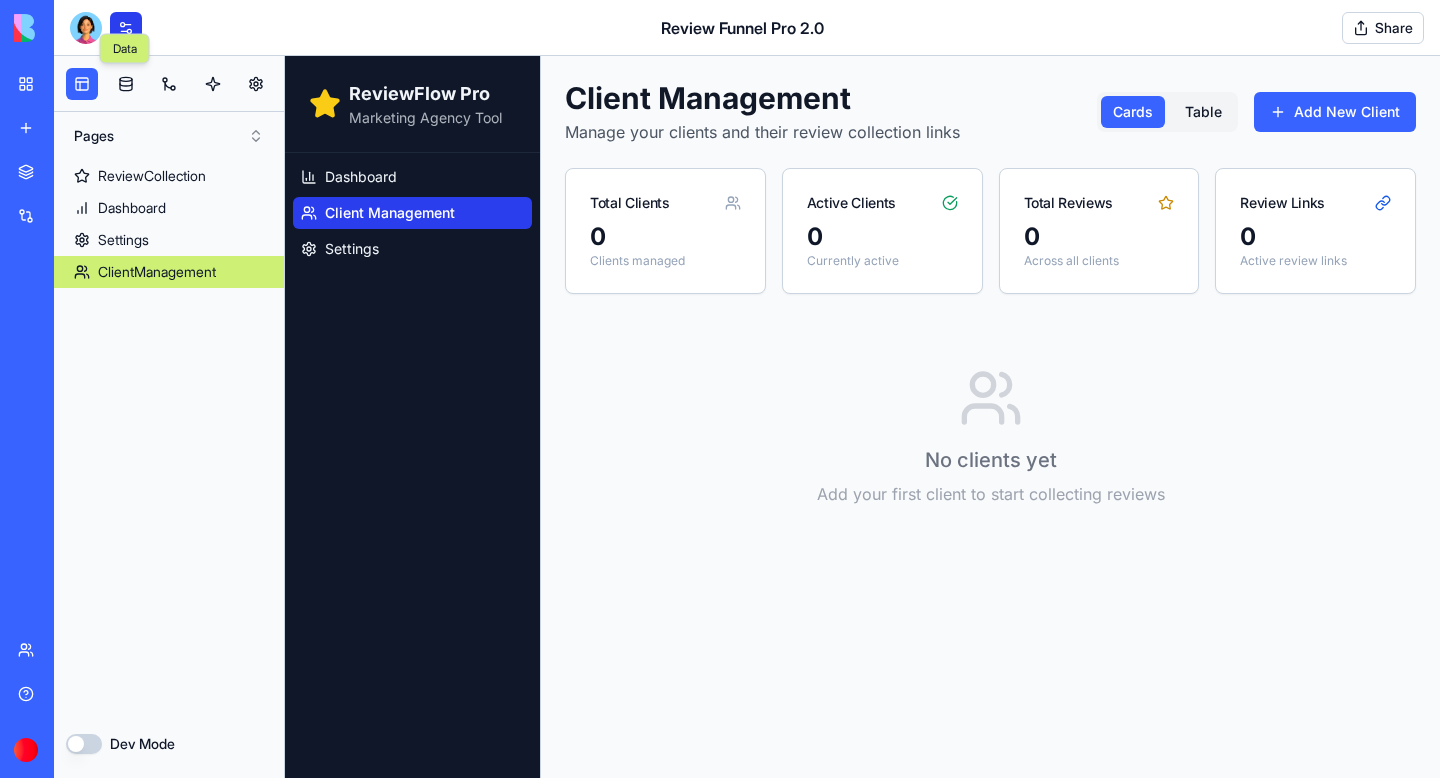 click at bounding box center (126, 28) 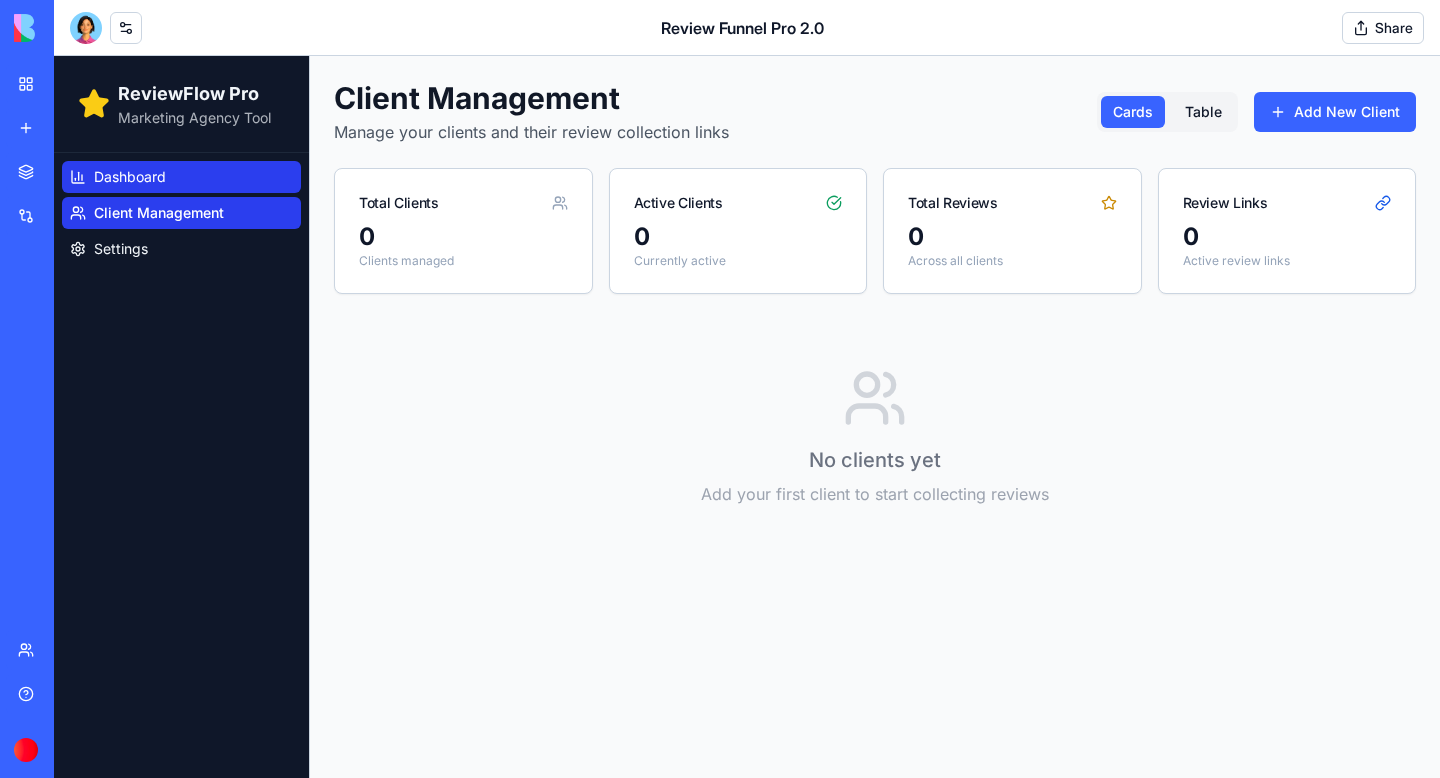 click on "Dashboard" at bounding box center (130, 177) 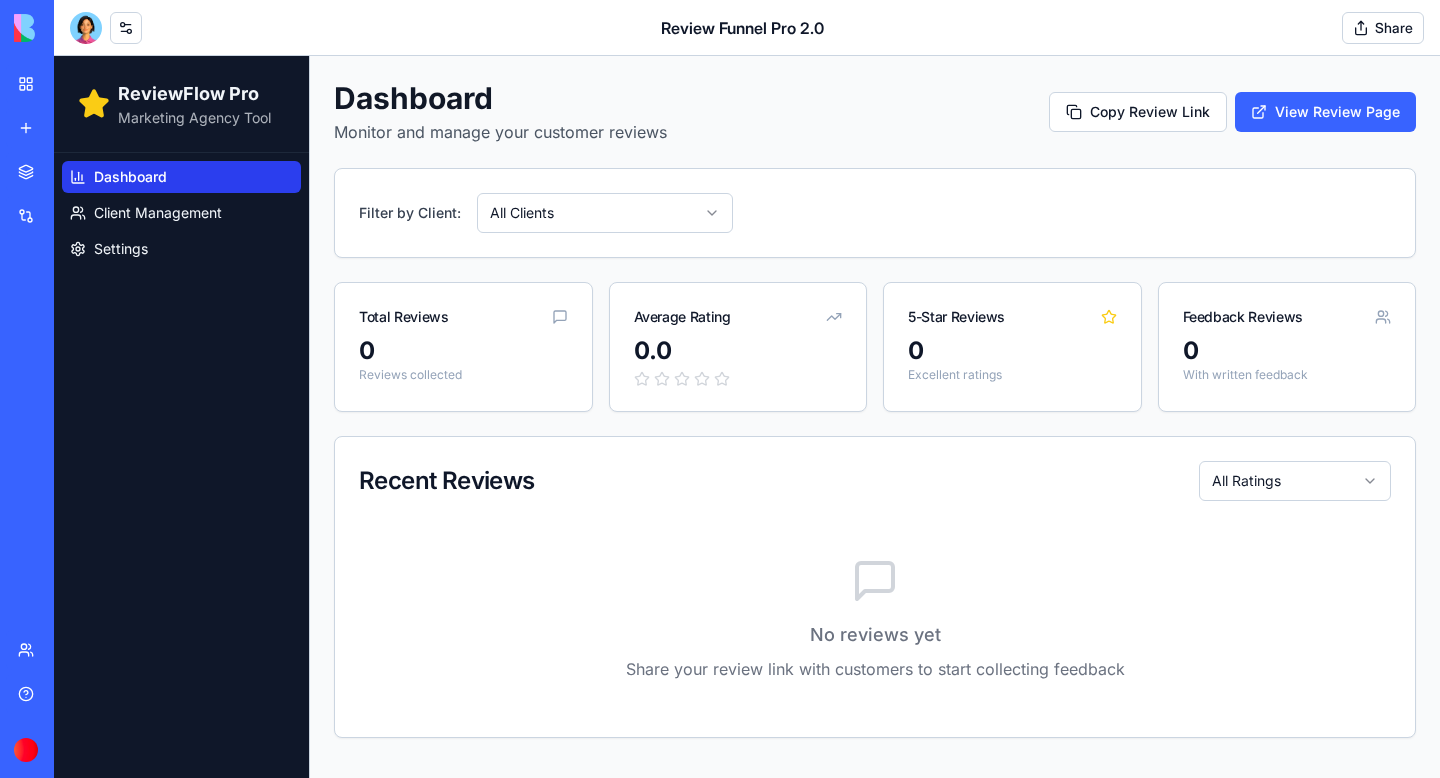 click on "Filter by Client: All Clients" at bounding box center (875, 213) 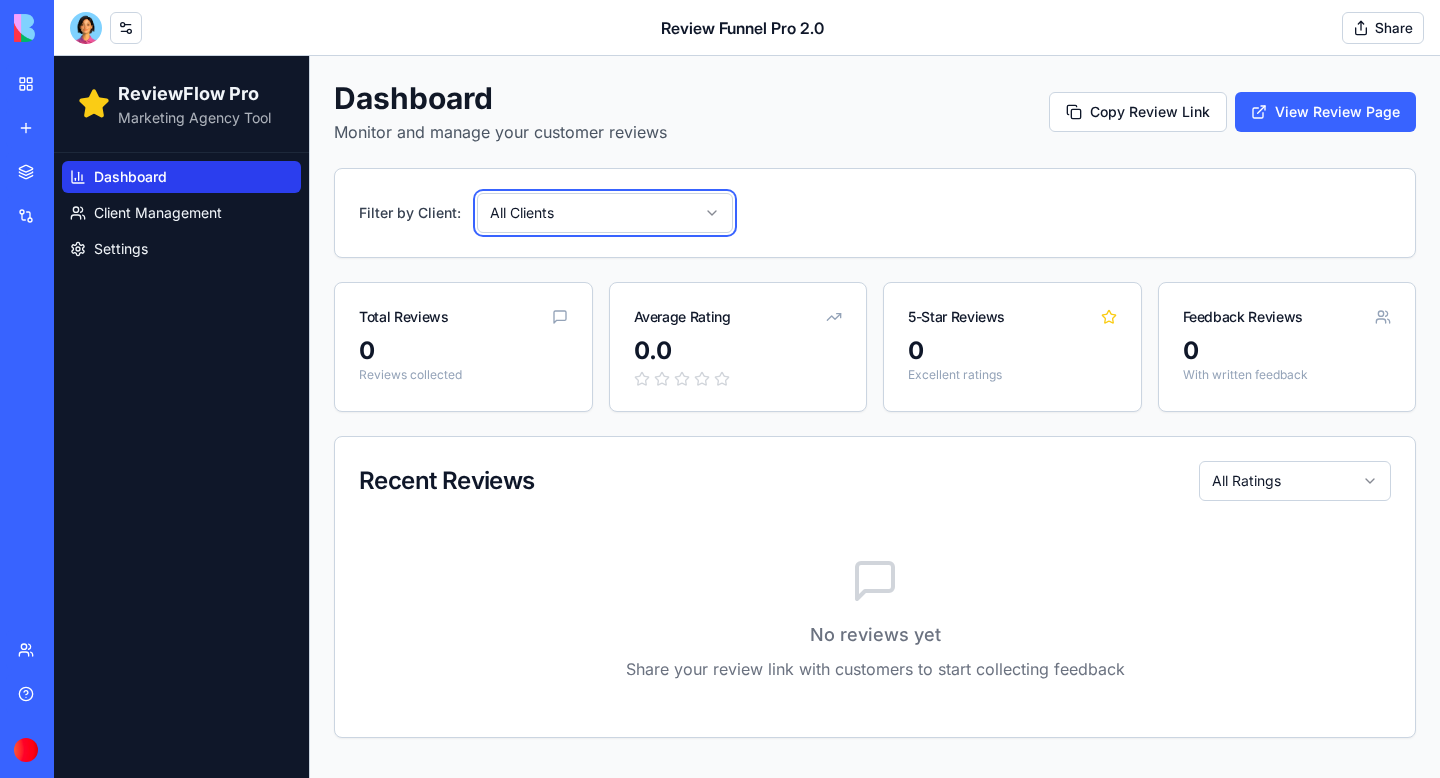 click on "ReviewFlow Pro Marketing Agency Tool Dashboard Client Management Settings Dashboard Monitor and manage your customer reviews Copy Review Link View Review Page Filter by Client: All Clients Total Reviews 0 Reviews collected Average Rating 0.0 5-Star Reviews 0 Excellent ratings Feedback Reviews 0 With written feedback Recent Reviews All Ratings No reviews yet Share your review link with customers to start collecting feedback" at bounding box center [747, 417] 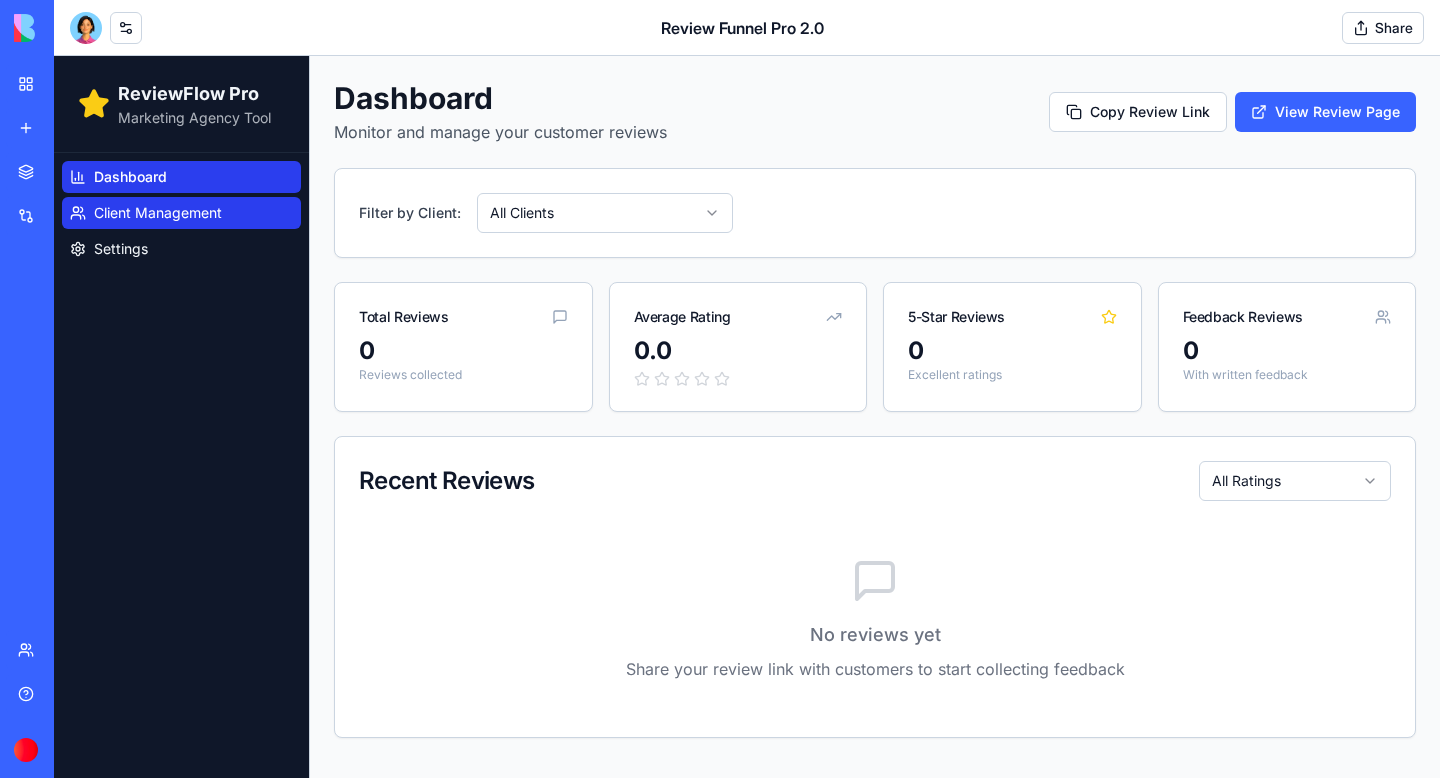 click on "Client Management" at bounding box center [181, 213] 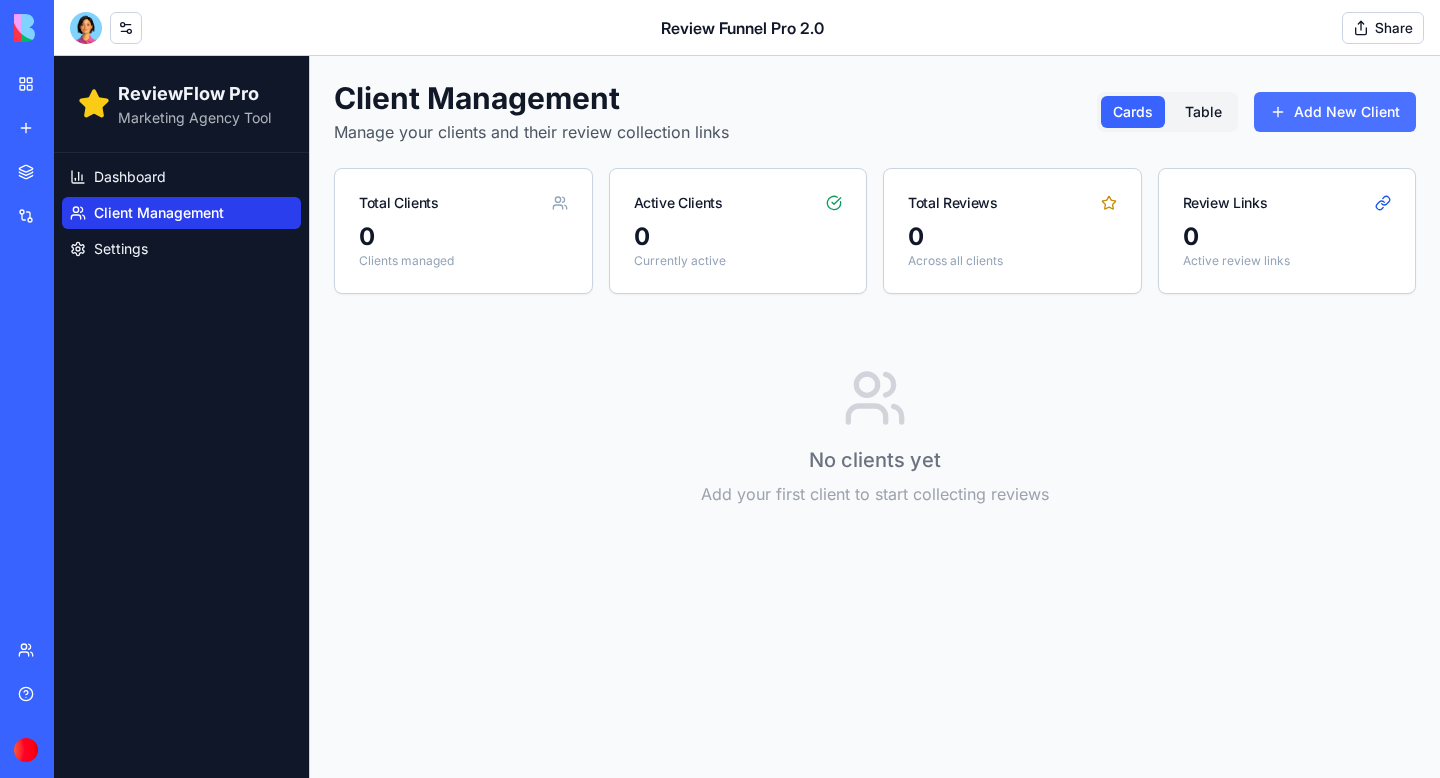 click on "Add New Client" at bounding box center (1335, 112) 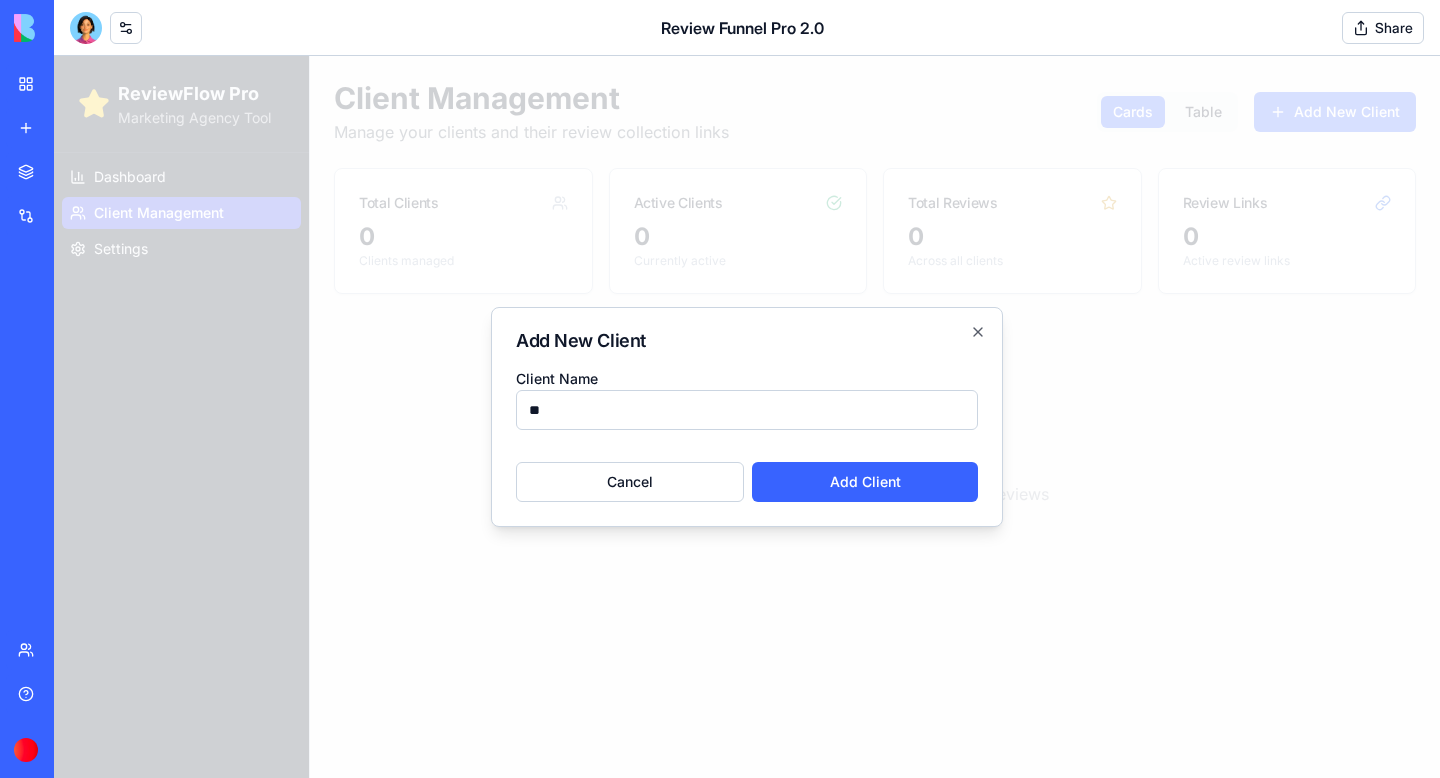 type on "*" 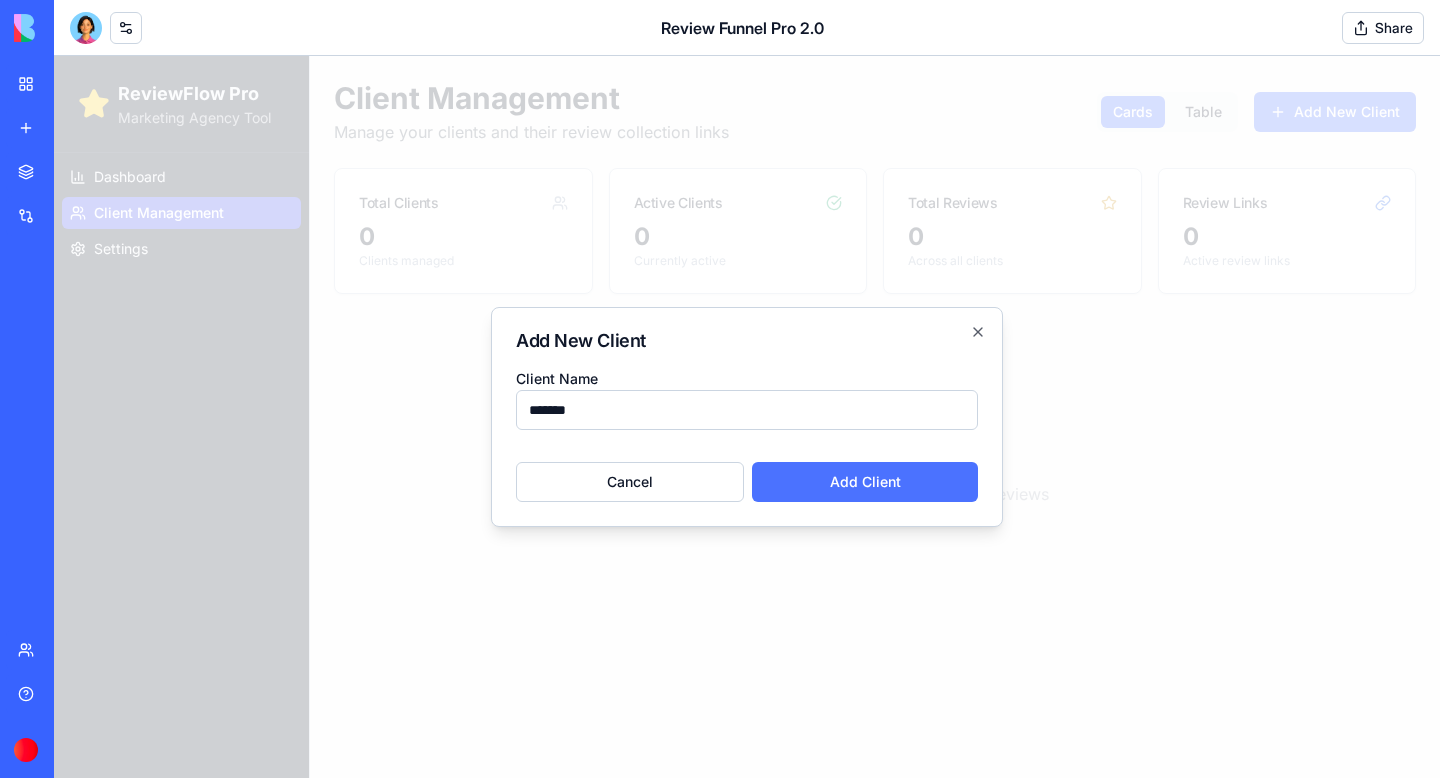 type on "*******" 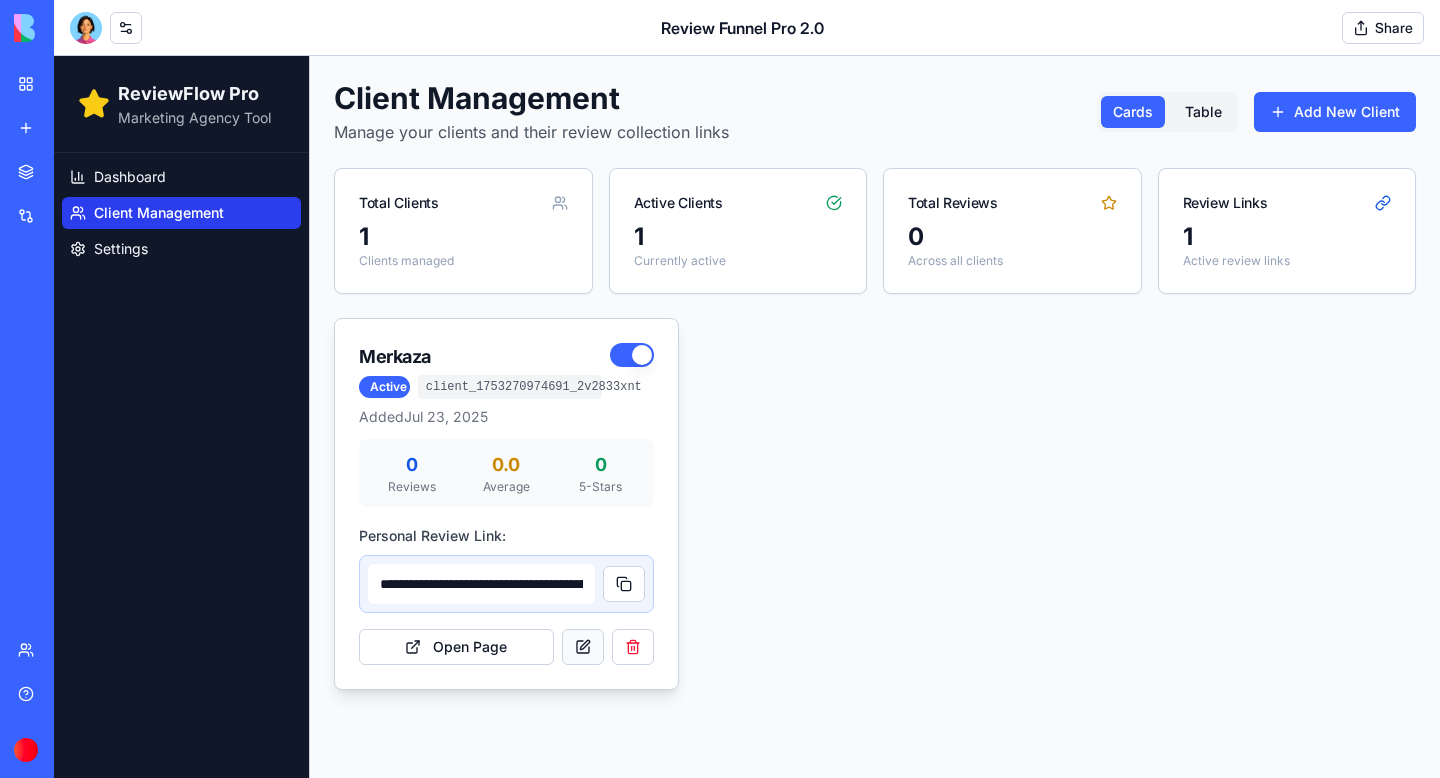 click at bounding box center [583, 647] 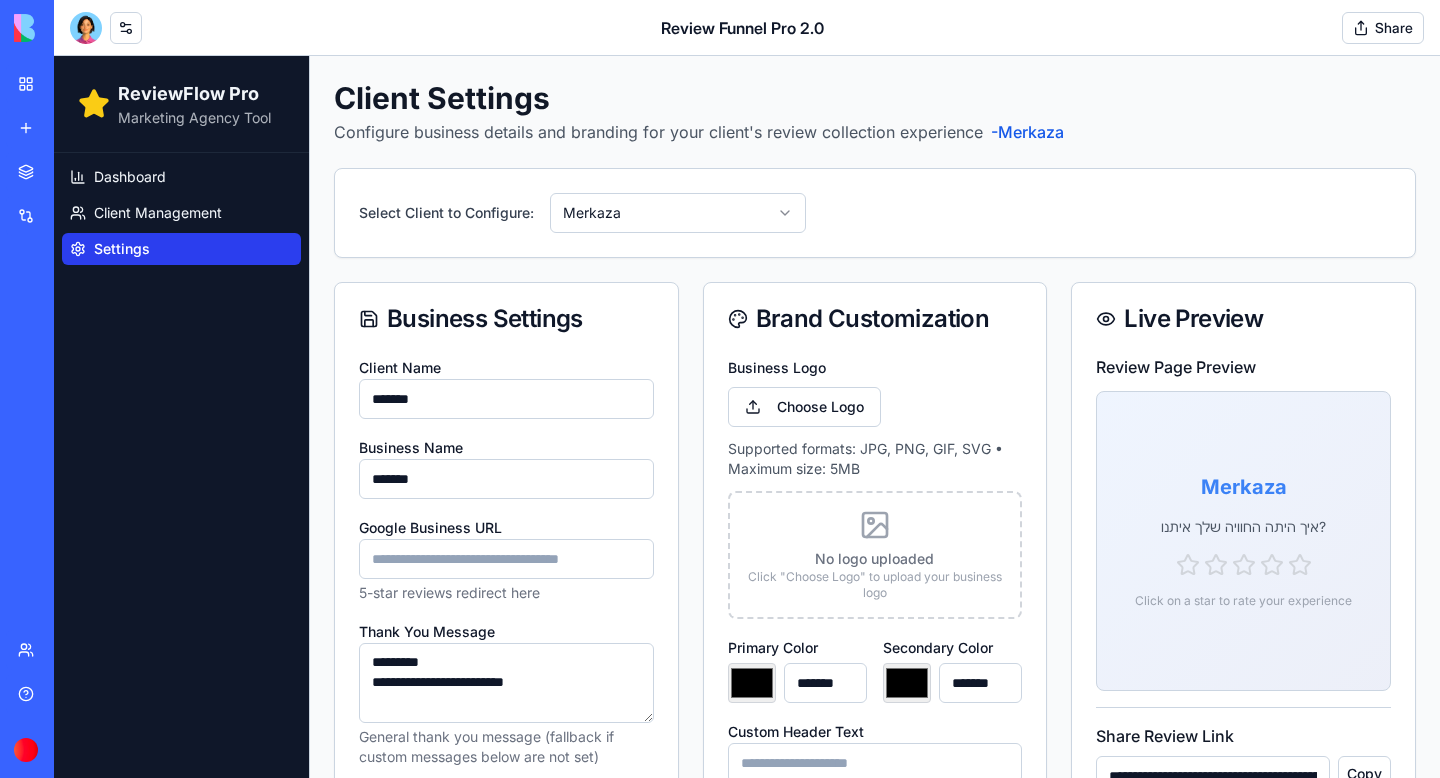 click on "Google Business URL" at bounding box center (506, 559) 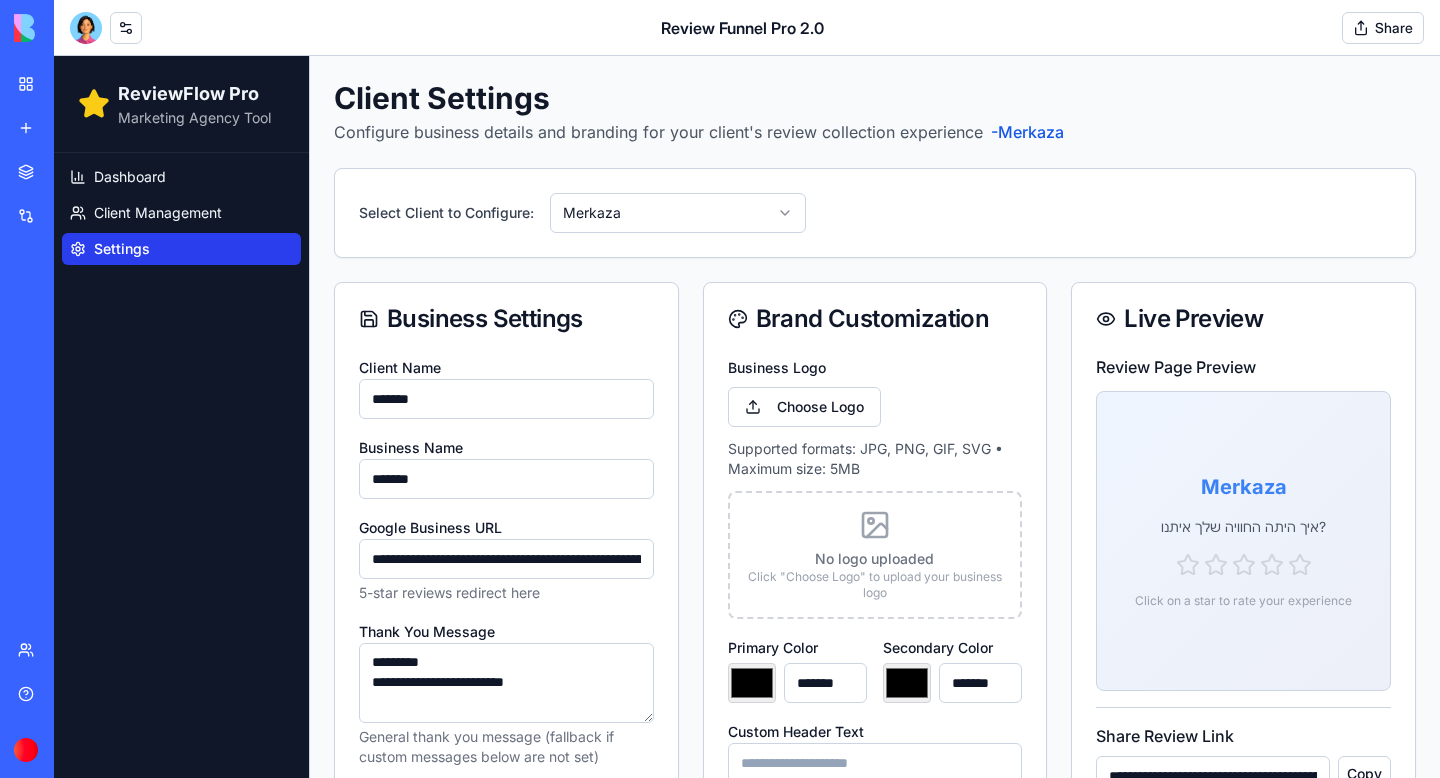 scroll, scrollTop: 0, scrollLeft: 3839, axis: horizontal 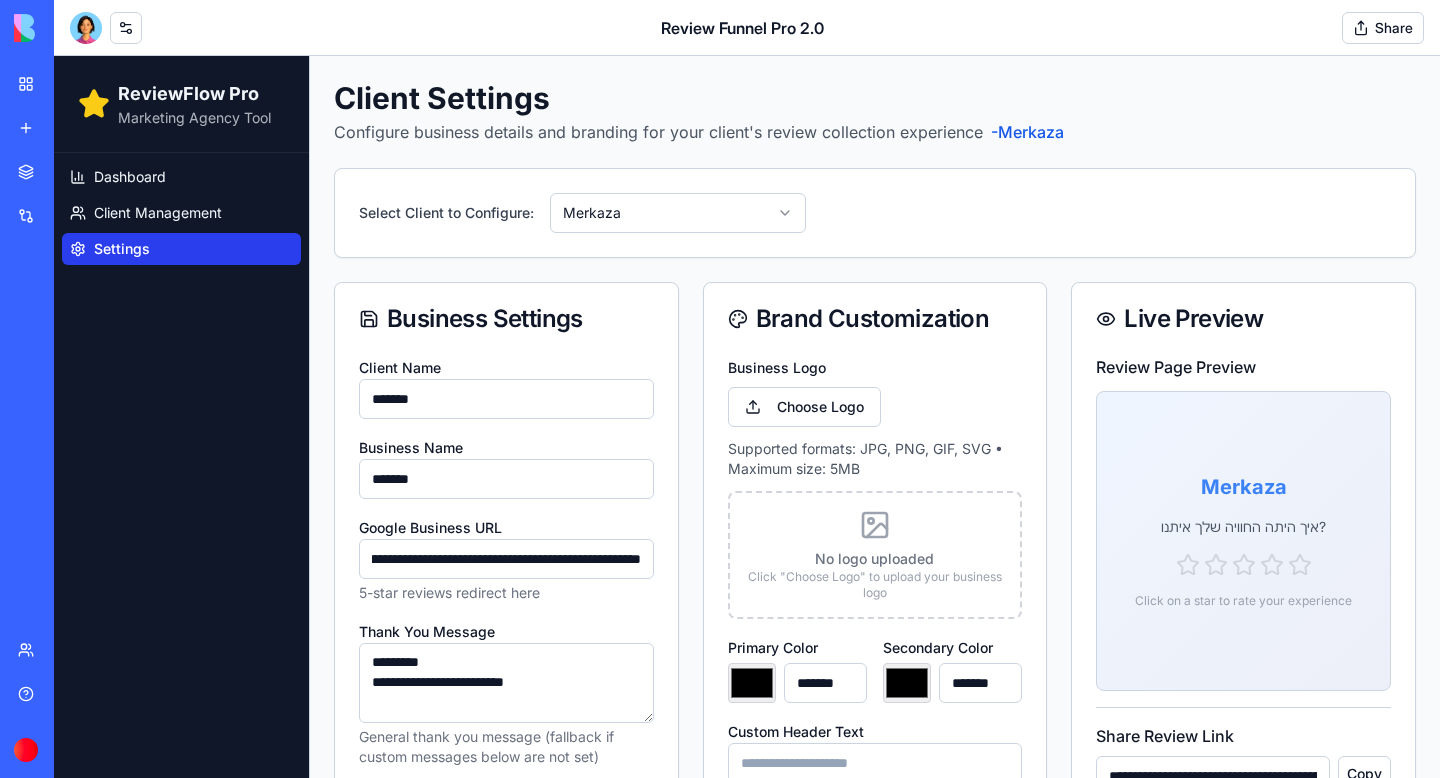 type on "**********" 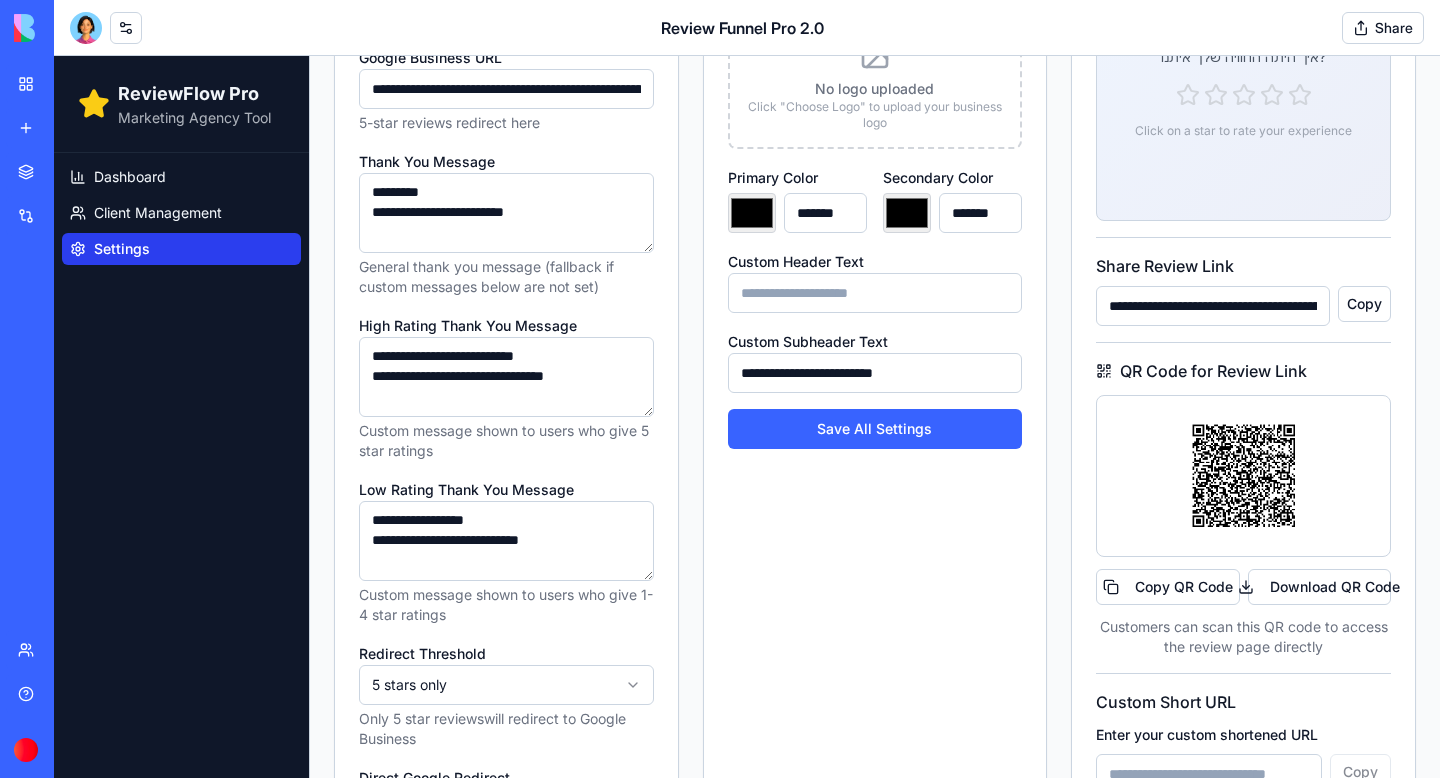 scroll, scrollTop: 506, scrollLeft: 0, axis: vertical 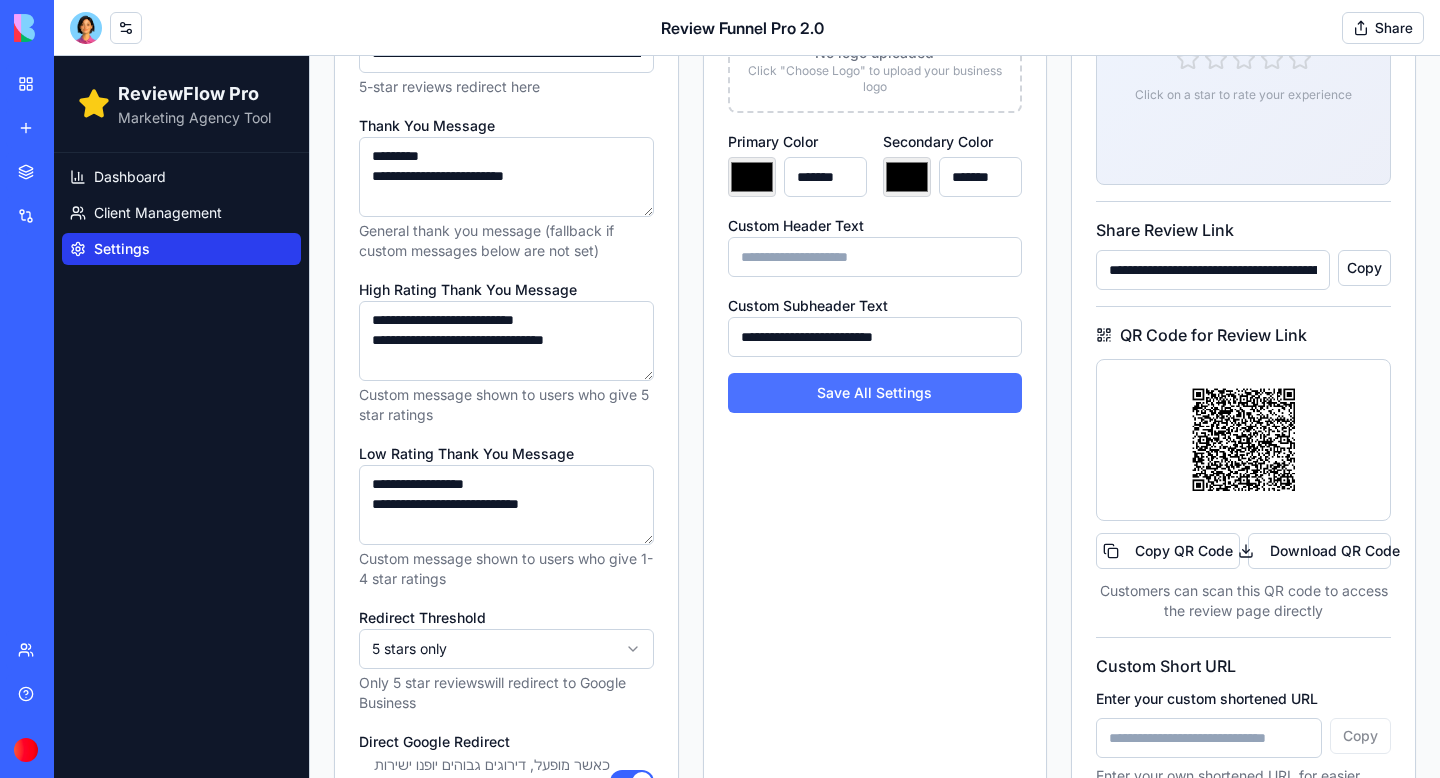 click on "Save All Settings" at bounding box center (875, 393) 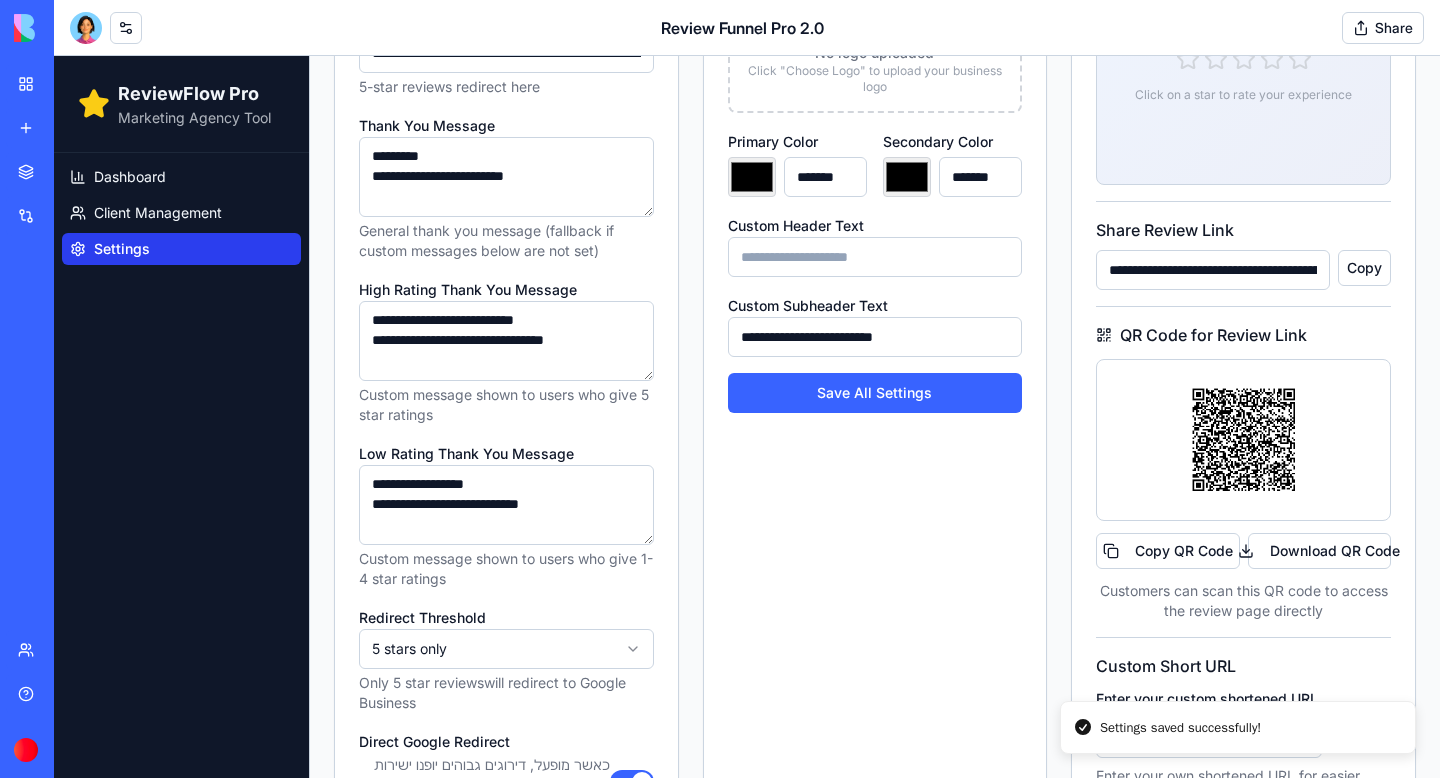 click on "**********" at bounding box center (875, 380) 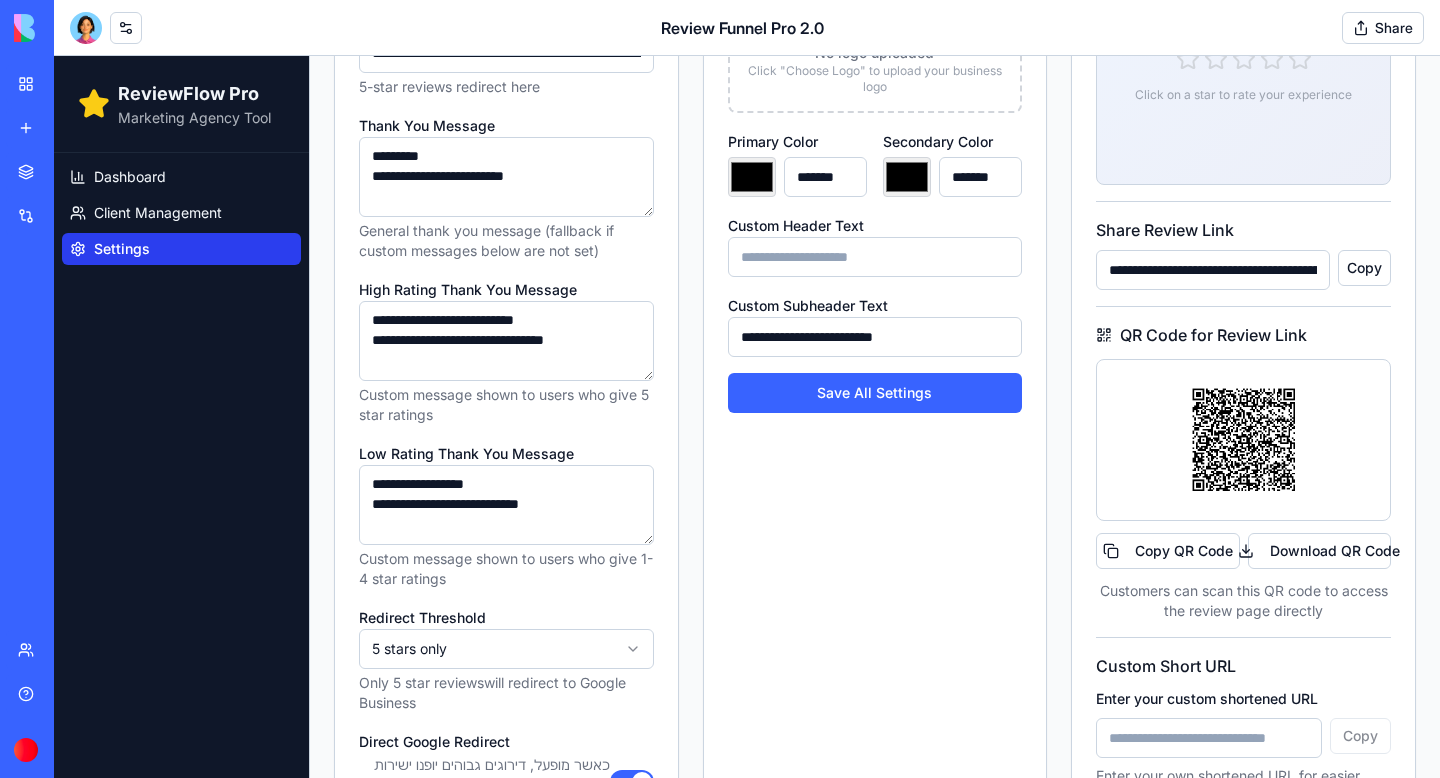 scroll, scrollTop: 736, scrollLeft: 0, axis: vertical 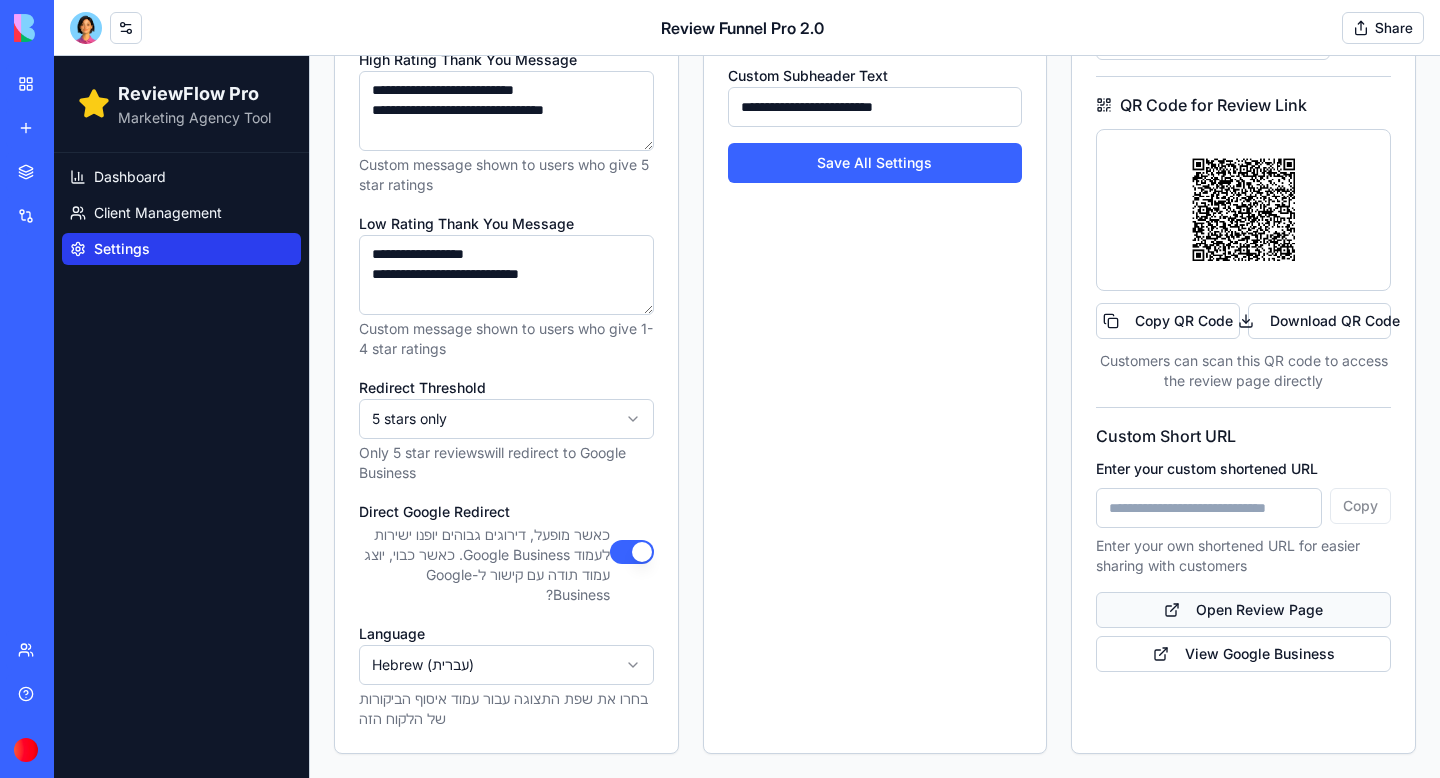 click on "Open Review Page" at bounding box center [1243, 610] 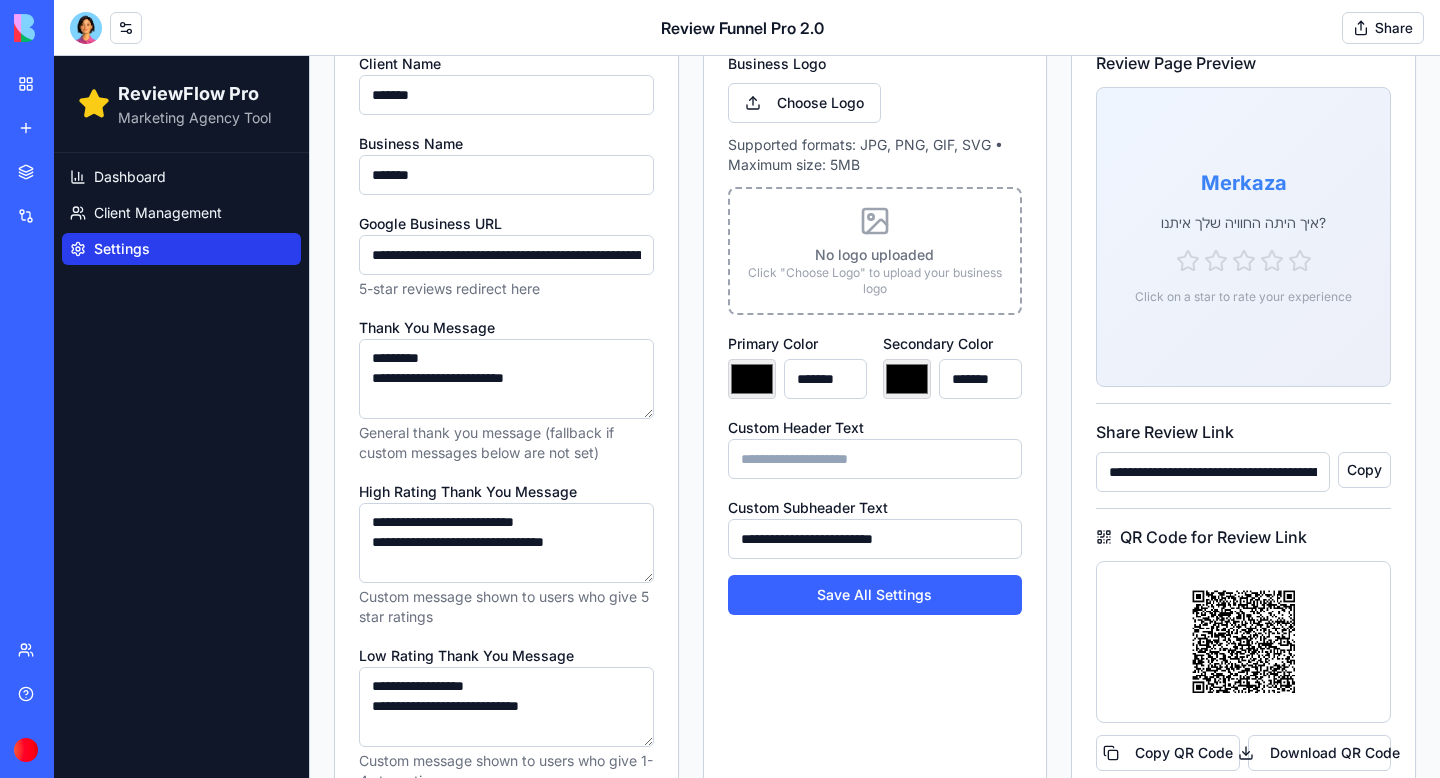 scroll, scrollTop: 736, scrollLeft: 0, axis: vertical 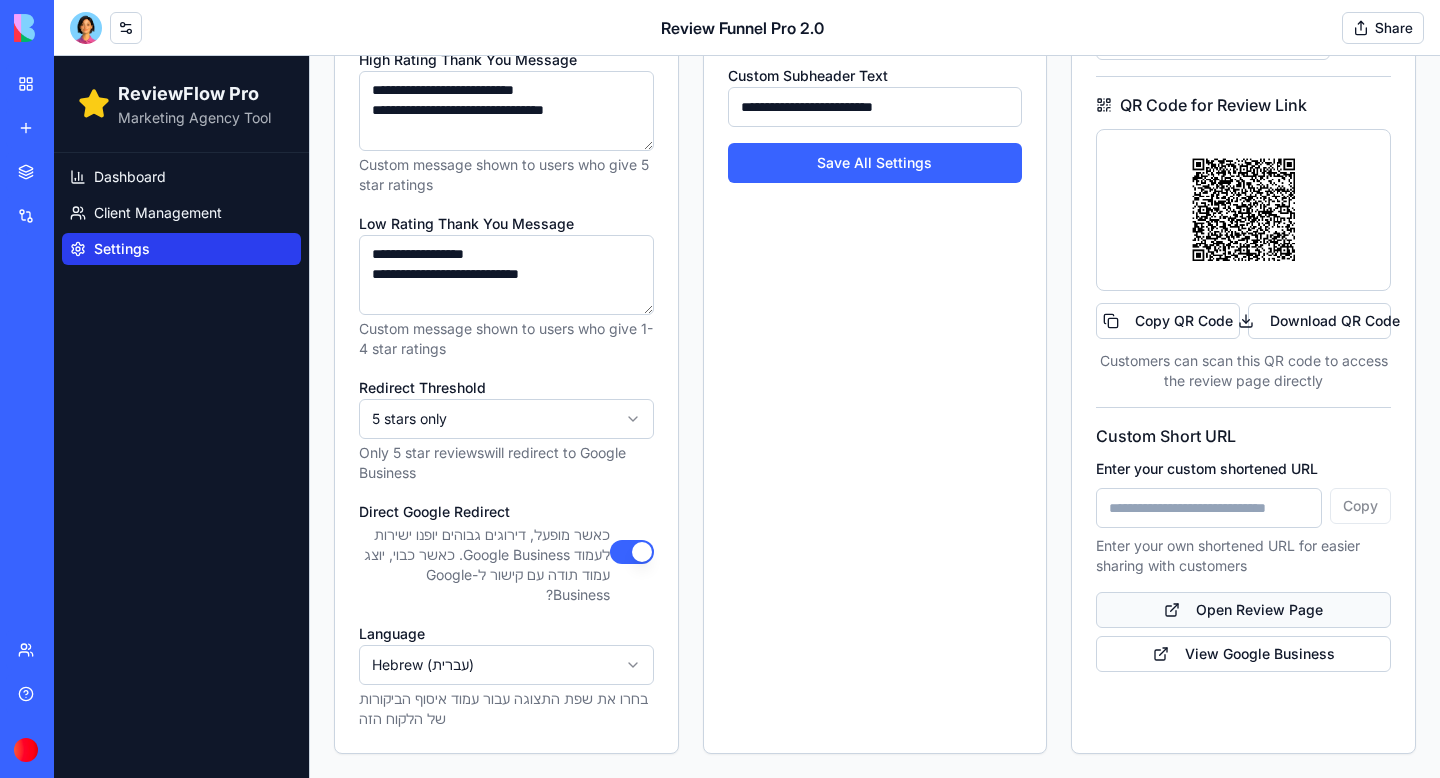 click on "Open Review Page" at bounding box center (1243, 610) 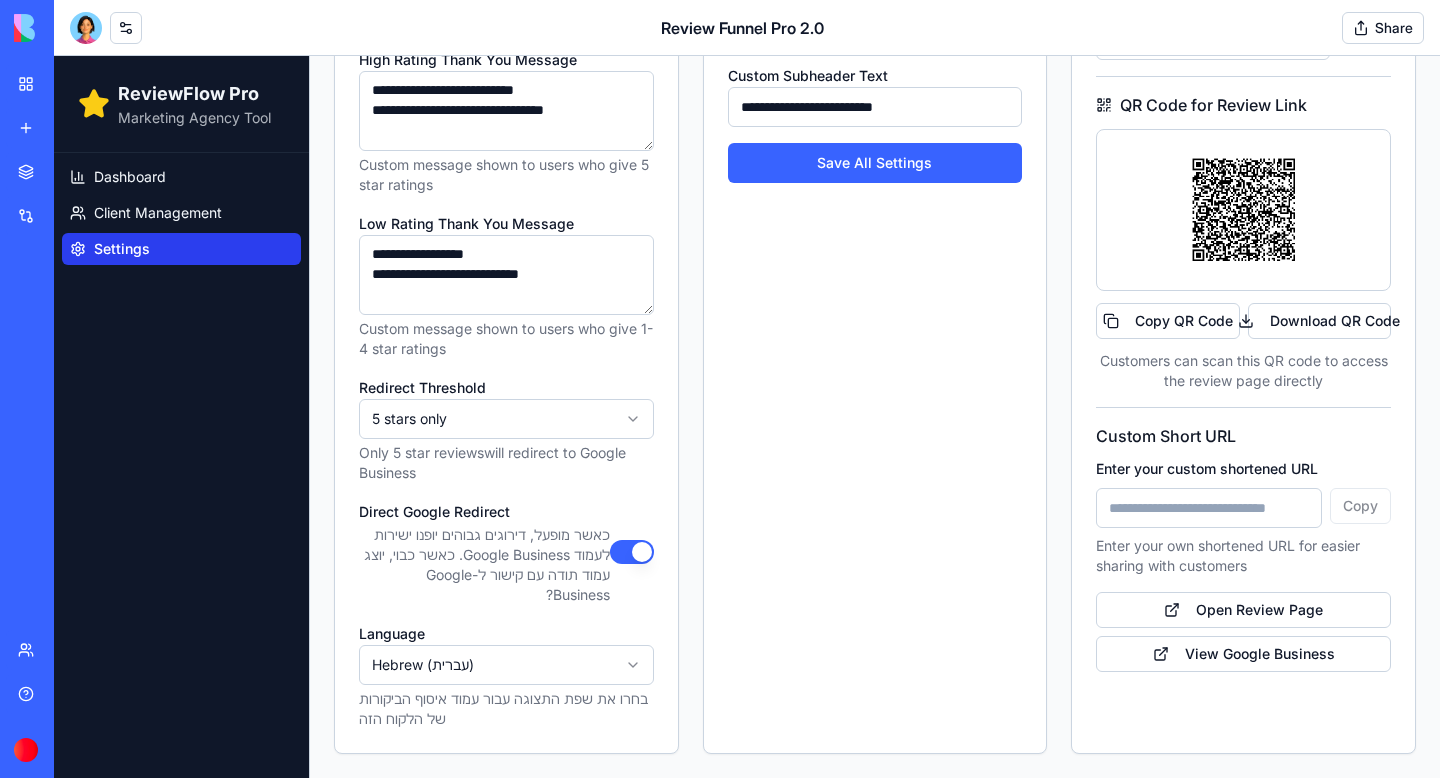 scroll, scrollTop: 0, scrollLeft: 0, axis: both 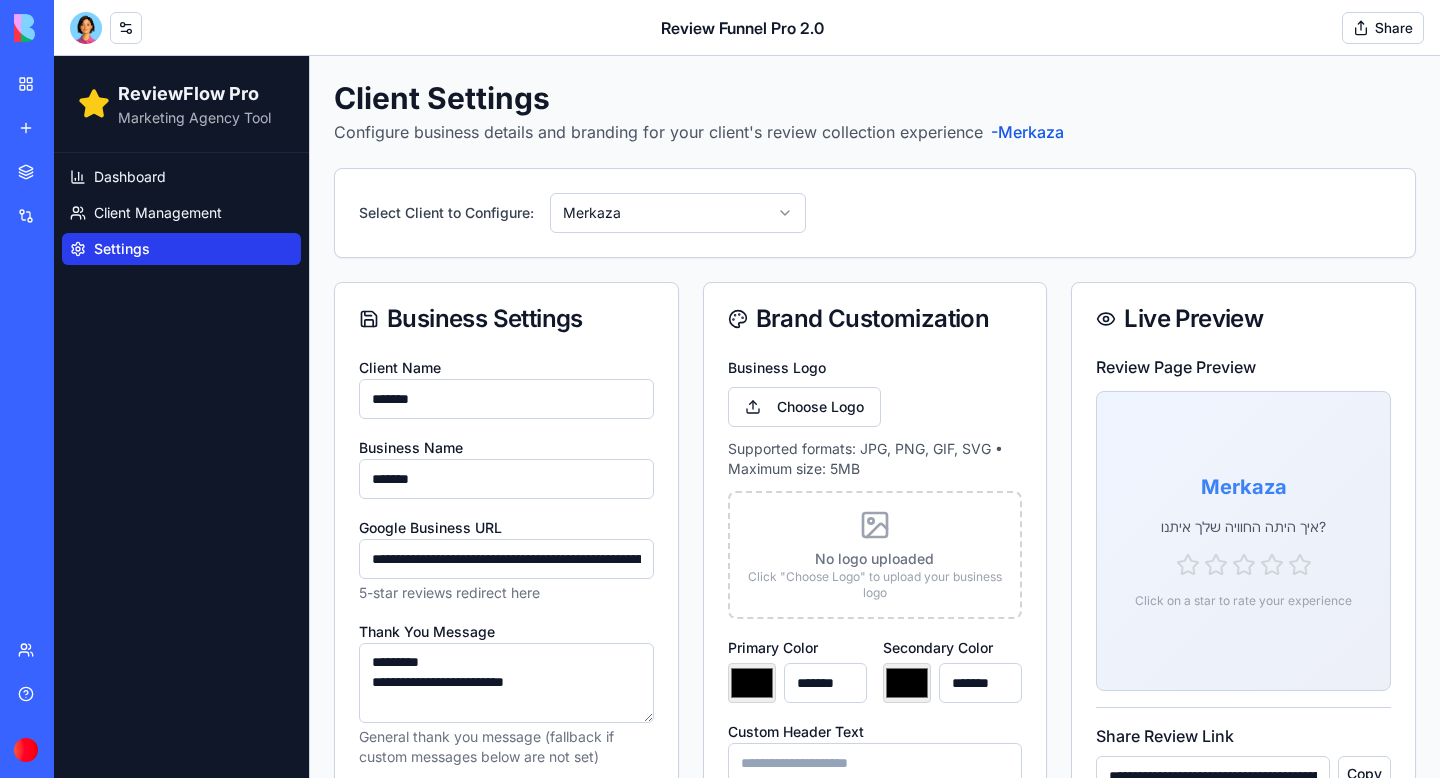 click on "**********" at bounding box center [506, 559] 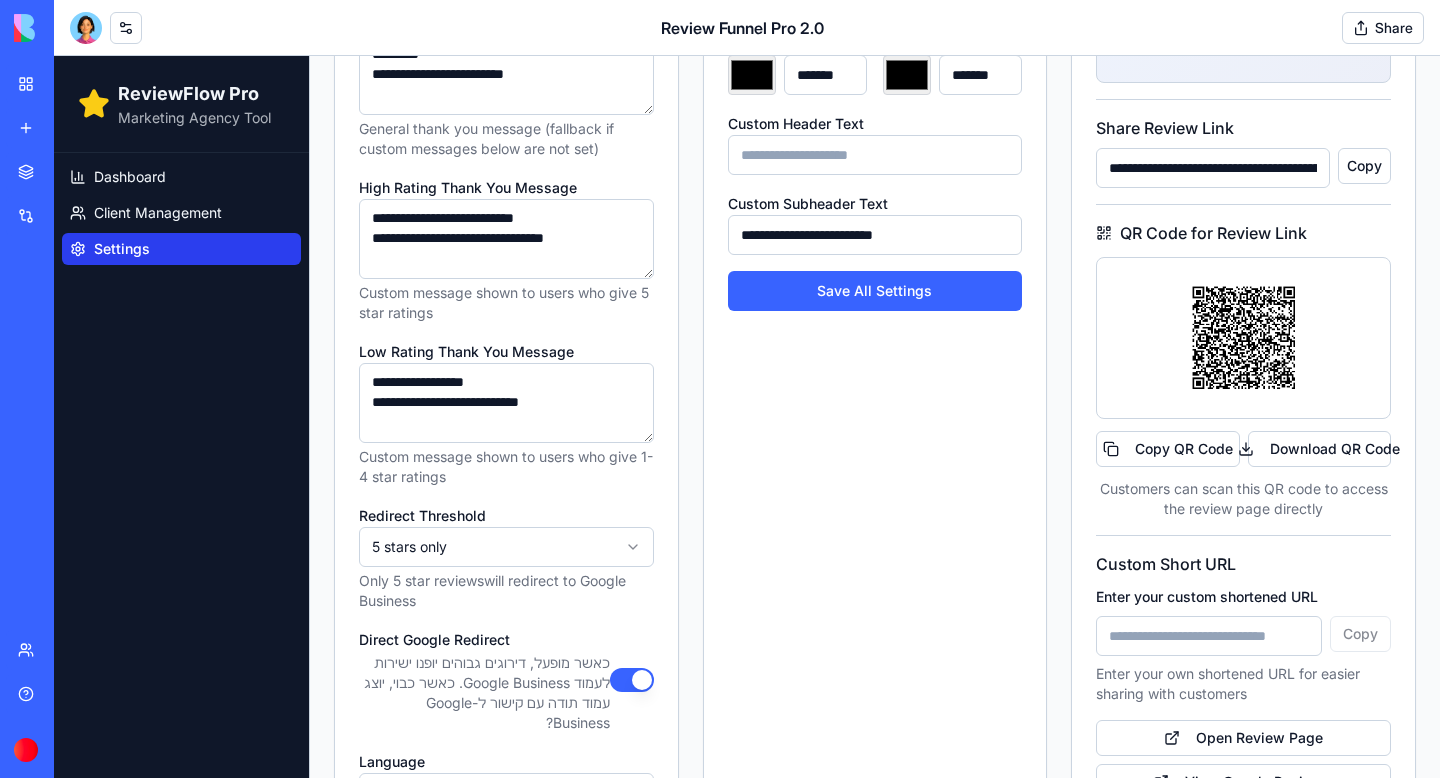 scroll, scrollTop: 736, scrollLeft: 0, axis: vertical 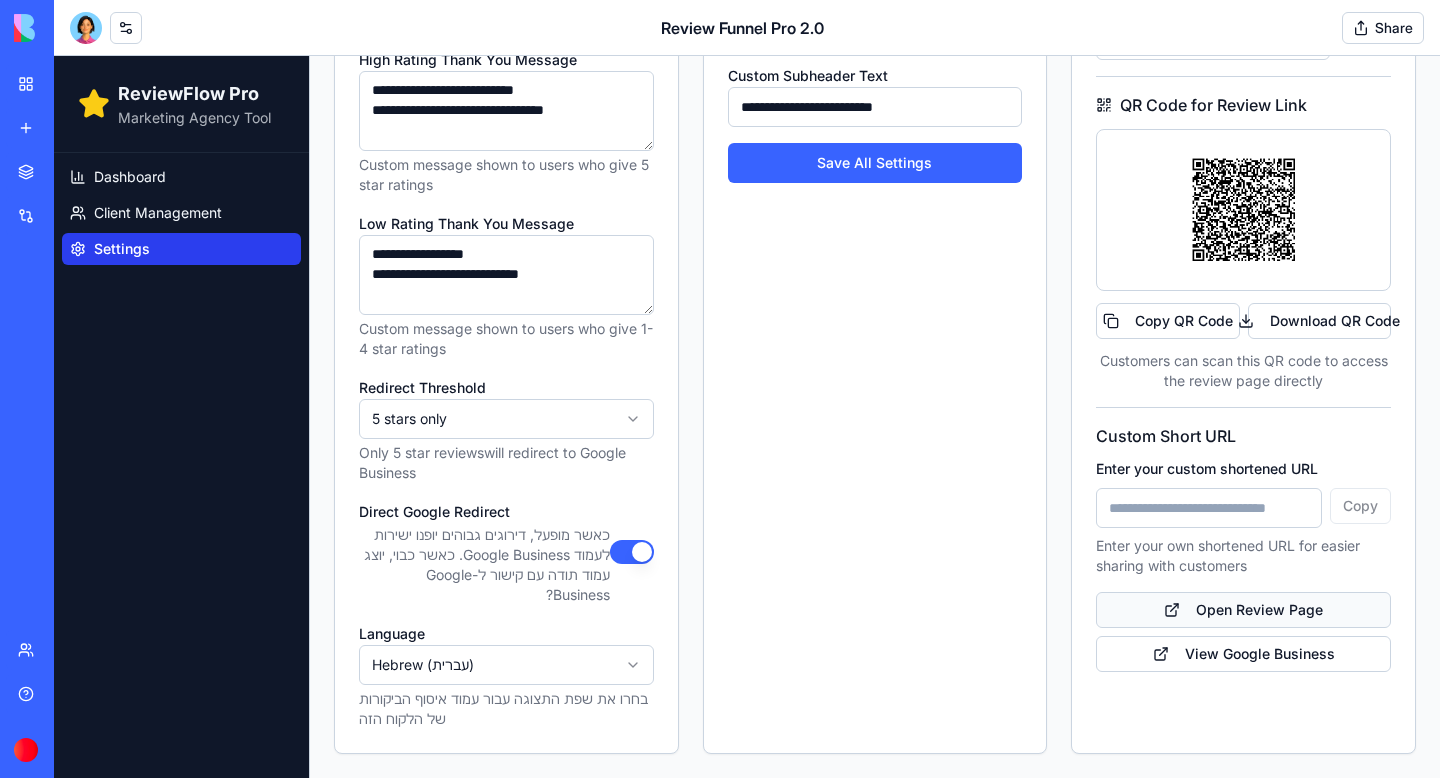 click on "Open Review Page" at bounding box center [1243, 610] 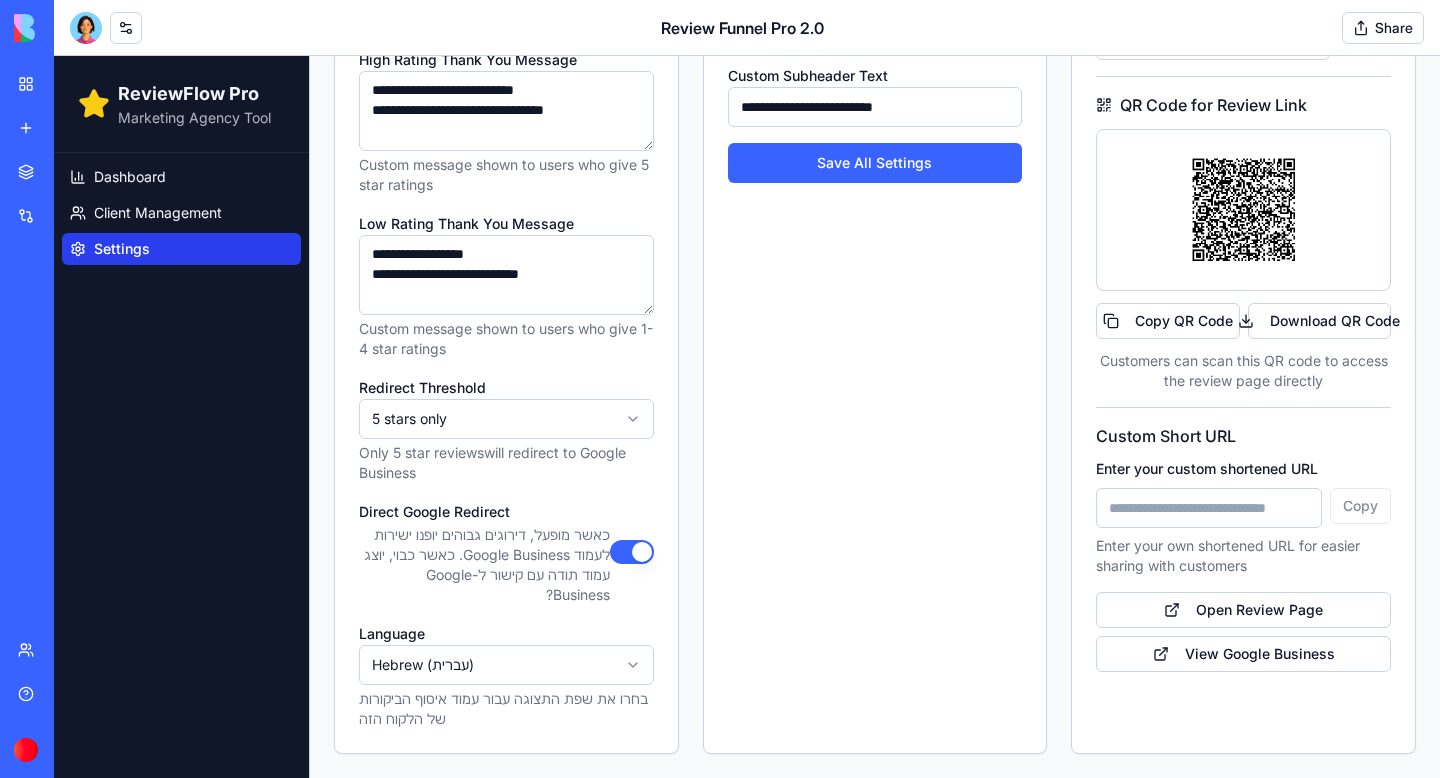 click on "**********" at bounding box center (875, 150) 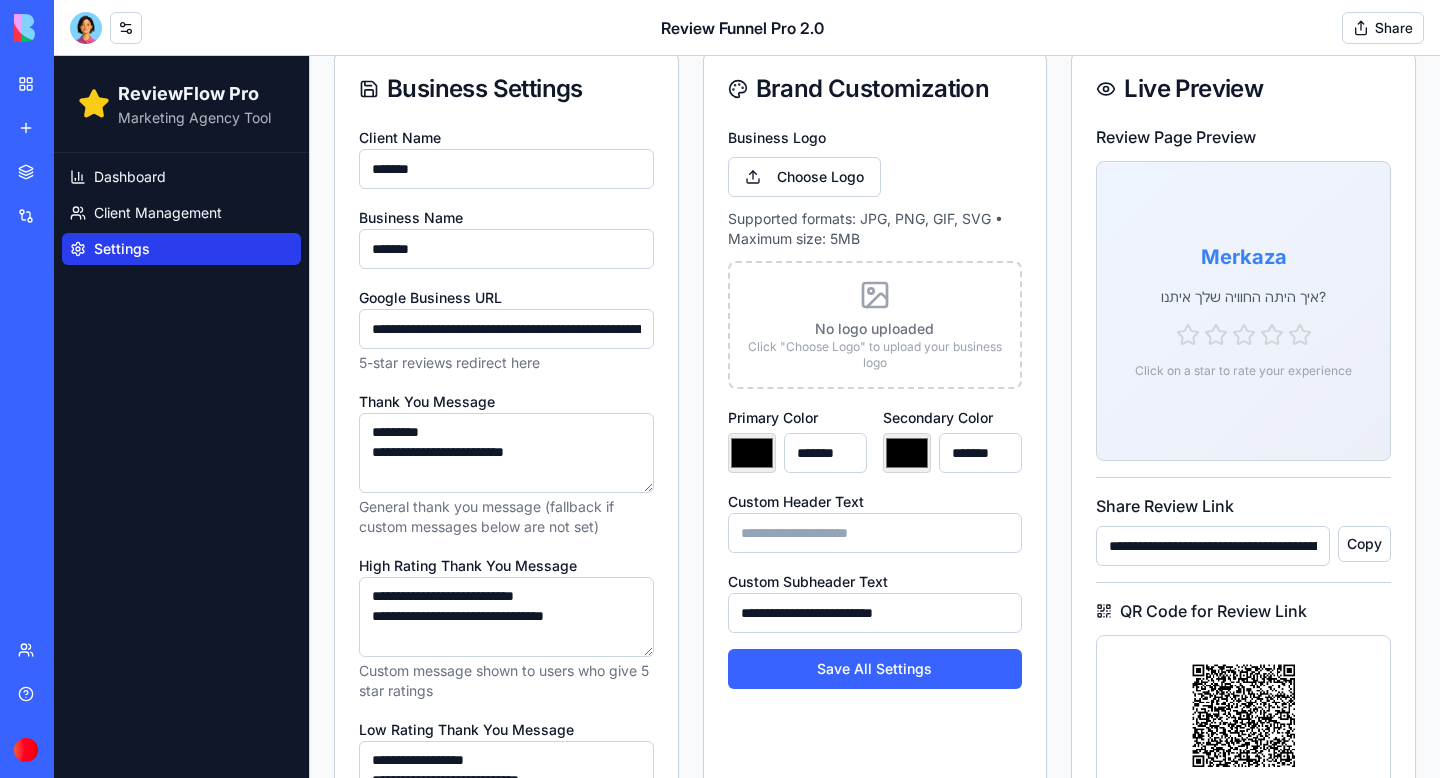 scroll, scrollTop: 0, scrollLeft: 0, axis: both 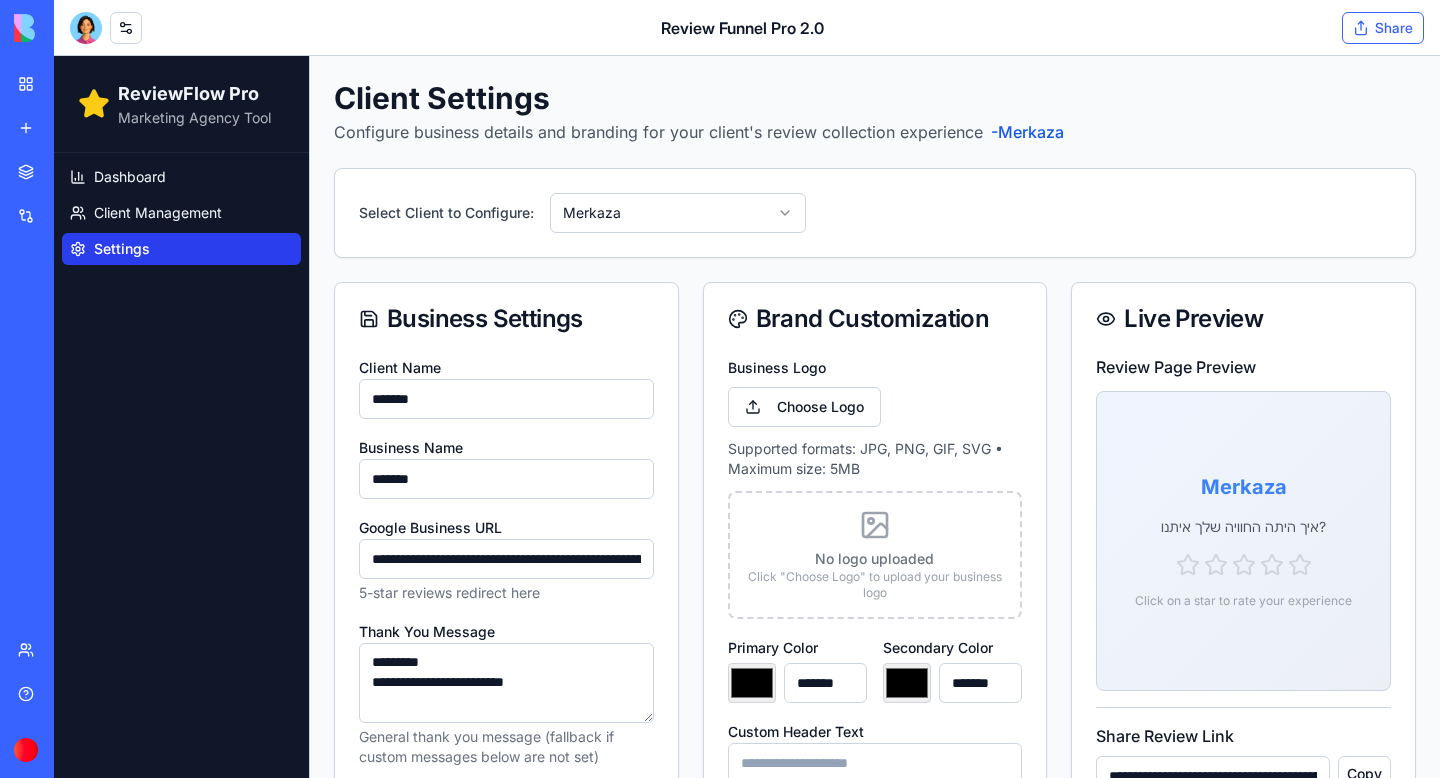 click on "Share" at bounding box center [1383, 28] 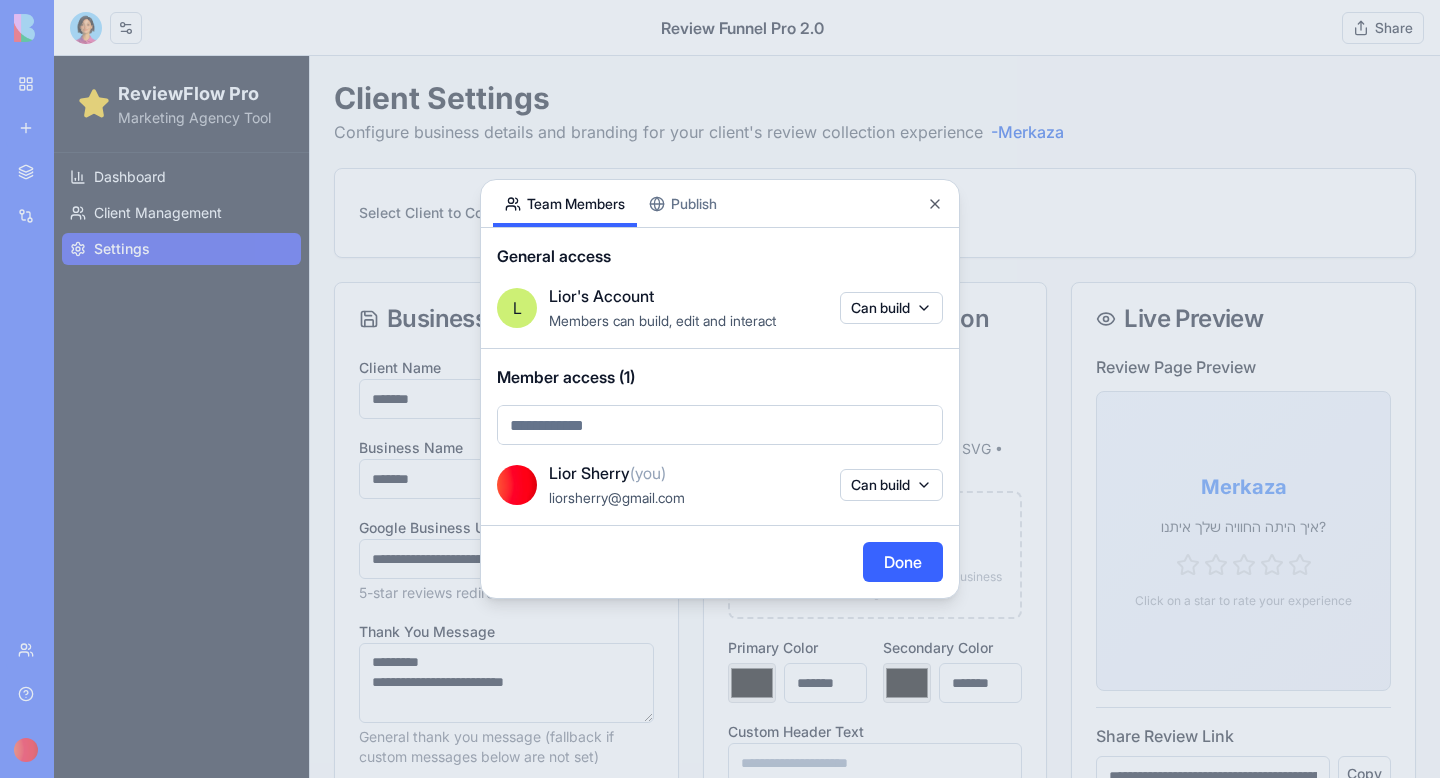 click on "Team Members Publish General access L Lior's Account Members can build, edit and interact Can build Member access (1) Lior Sherry  (you) liorsherry@gmail.com Can build Done Close" at bounding box center [720, 389] 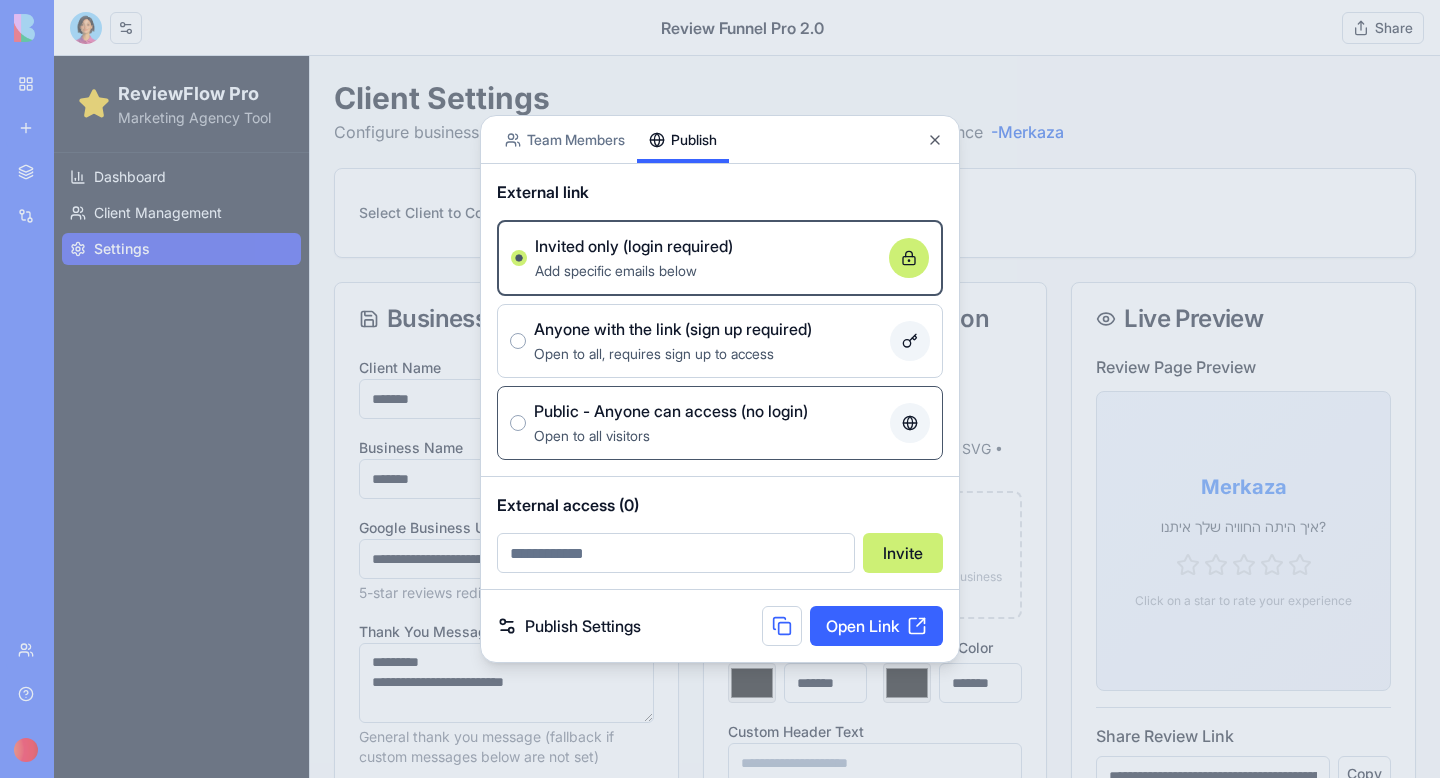 click on "Public - Anyone can access (no login) Open to all visitors" at bounding box center (720, 423) 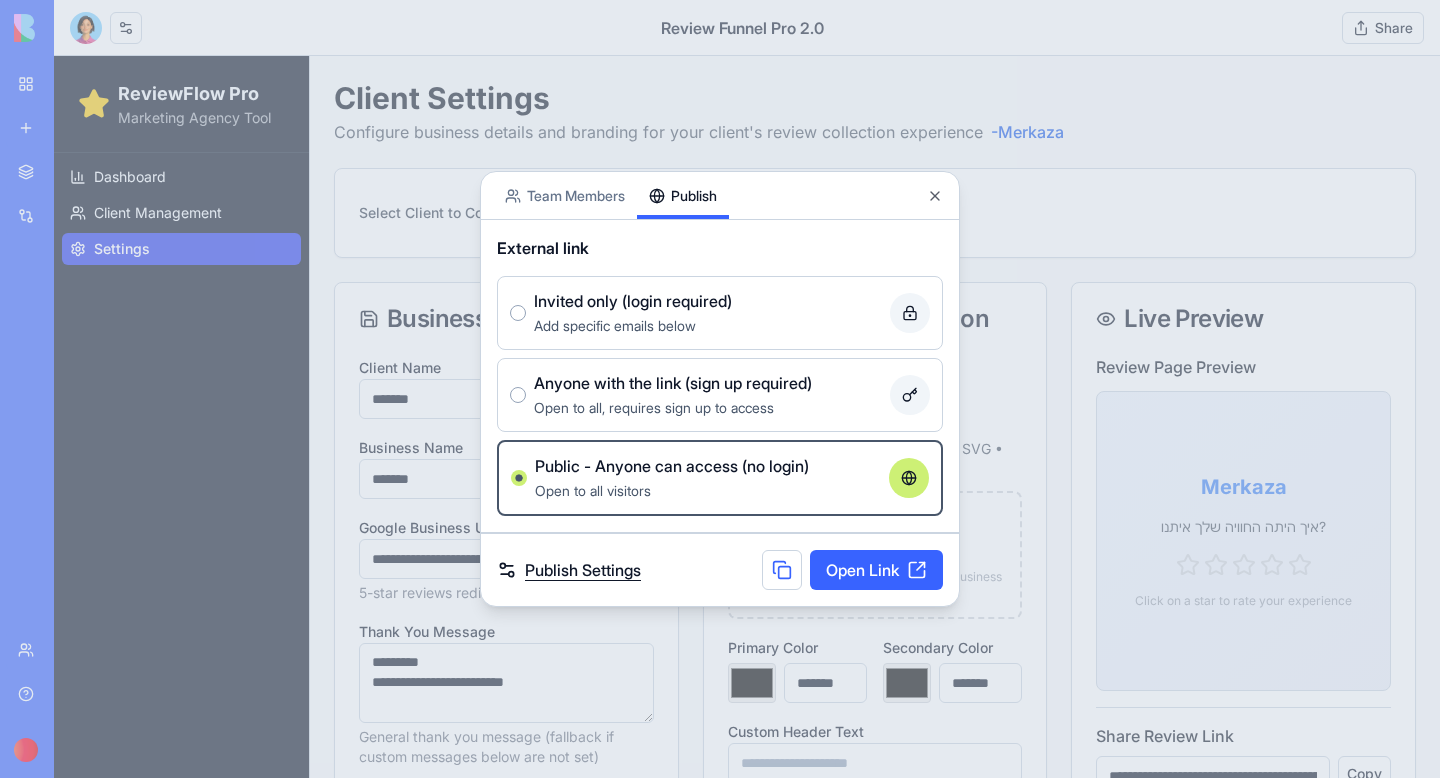 click on "Publish Settings" at bounding box center [569, 570] 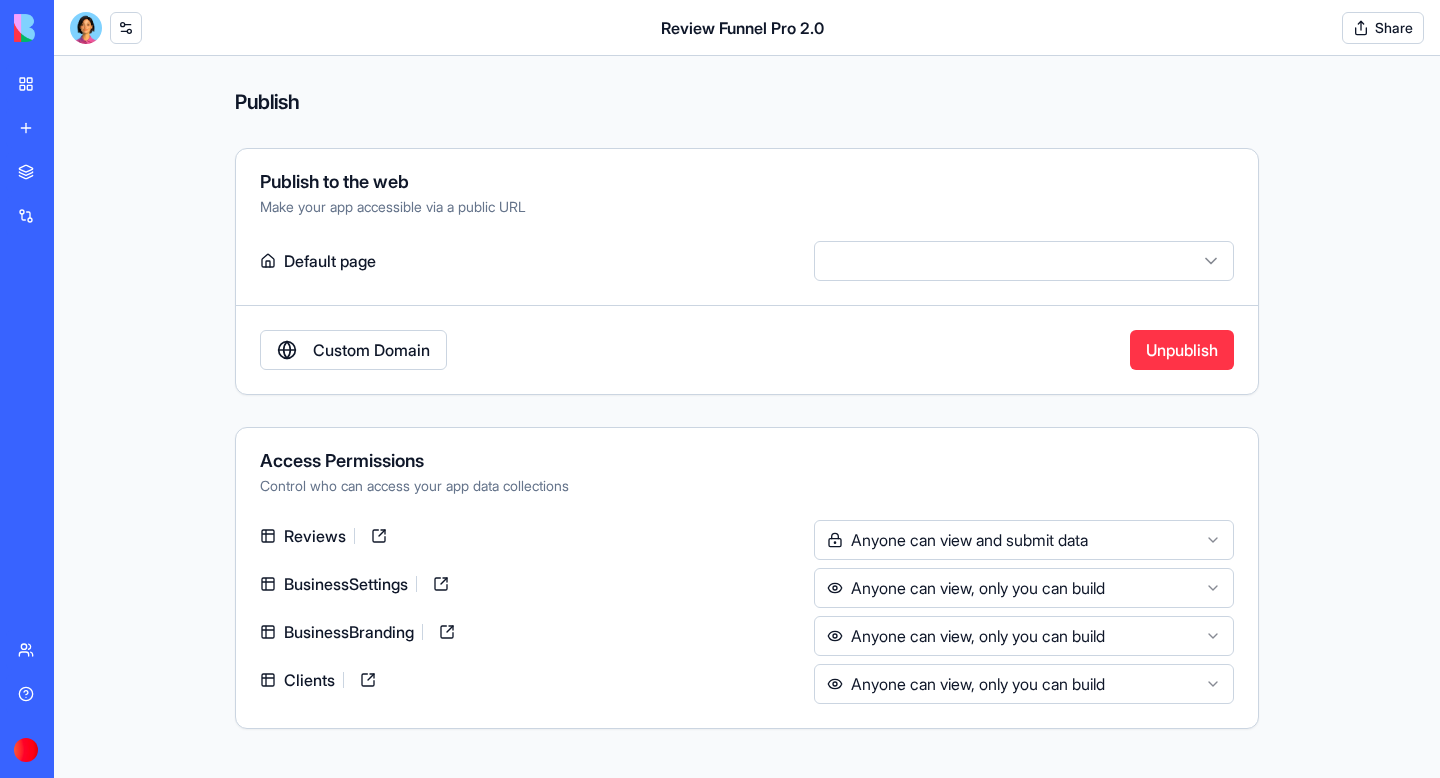 click on "**********" at bounding box center (720, 389) 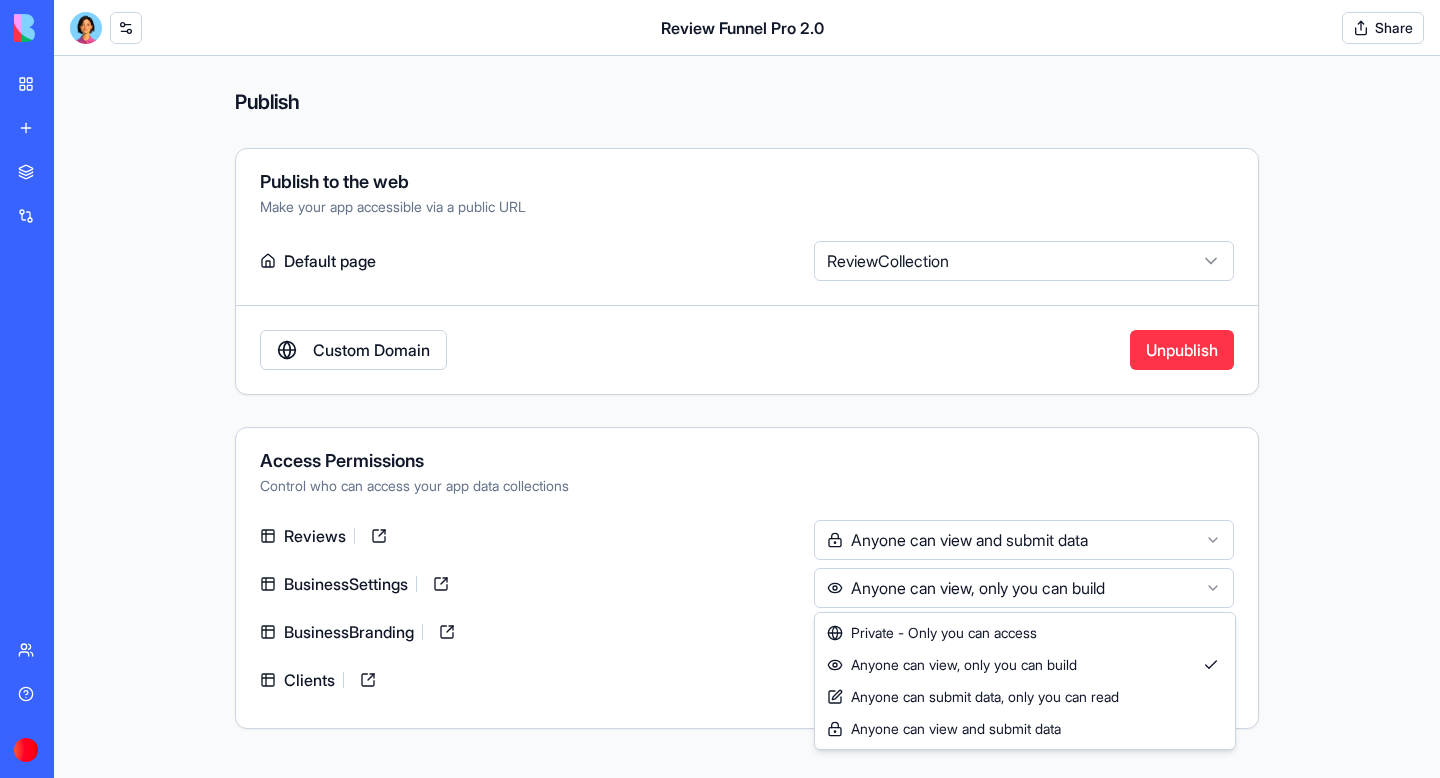 click on "**********" at bounding box center [720, 389] 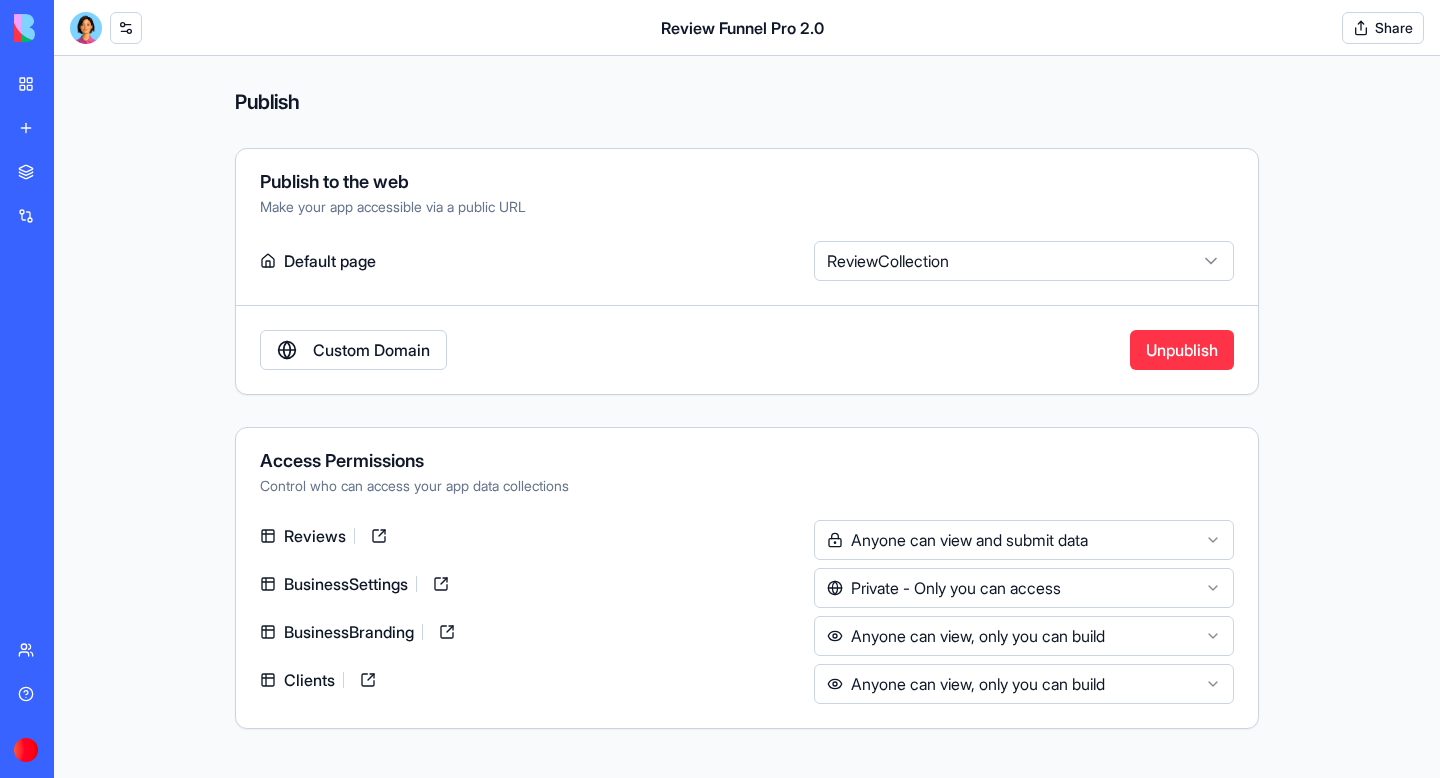 click on "**********" at bounding box center [720, 389] 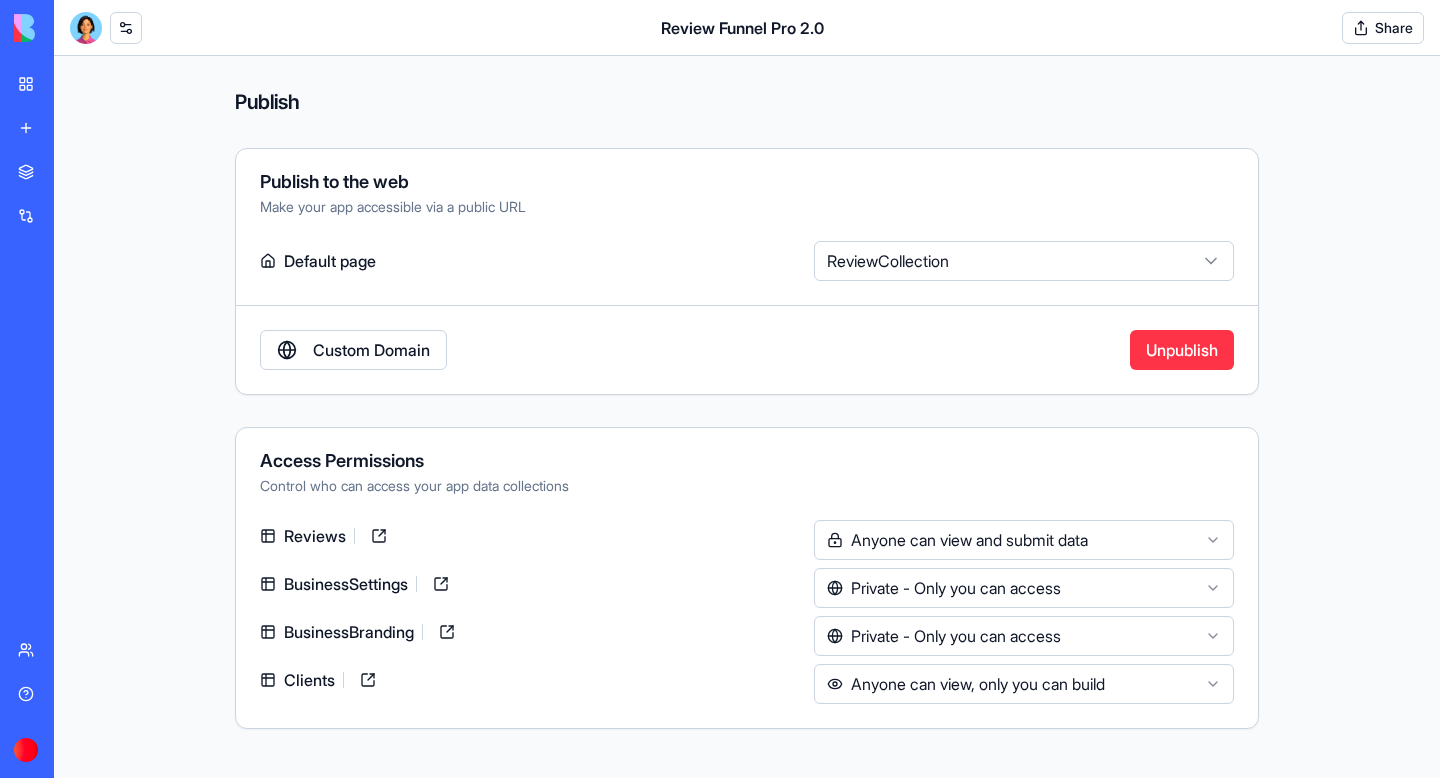 click on "**********" at bounding box center [720, 389] 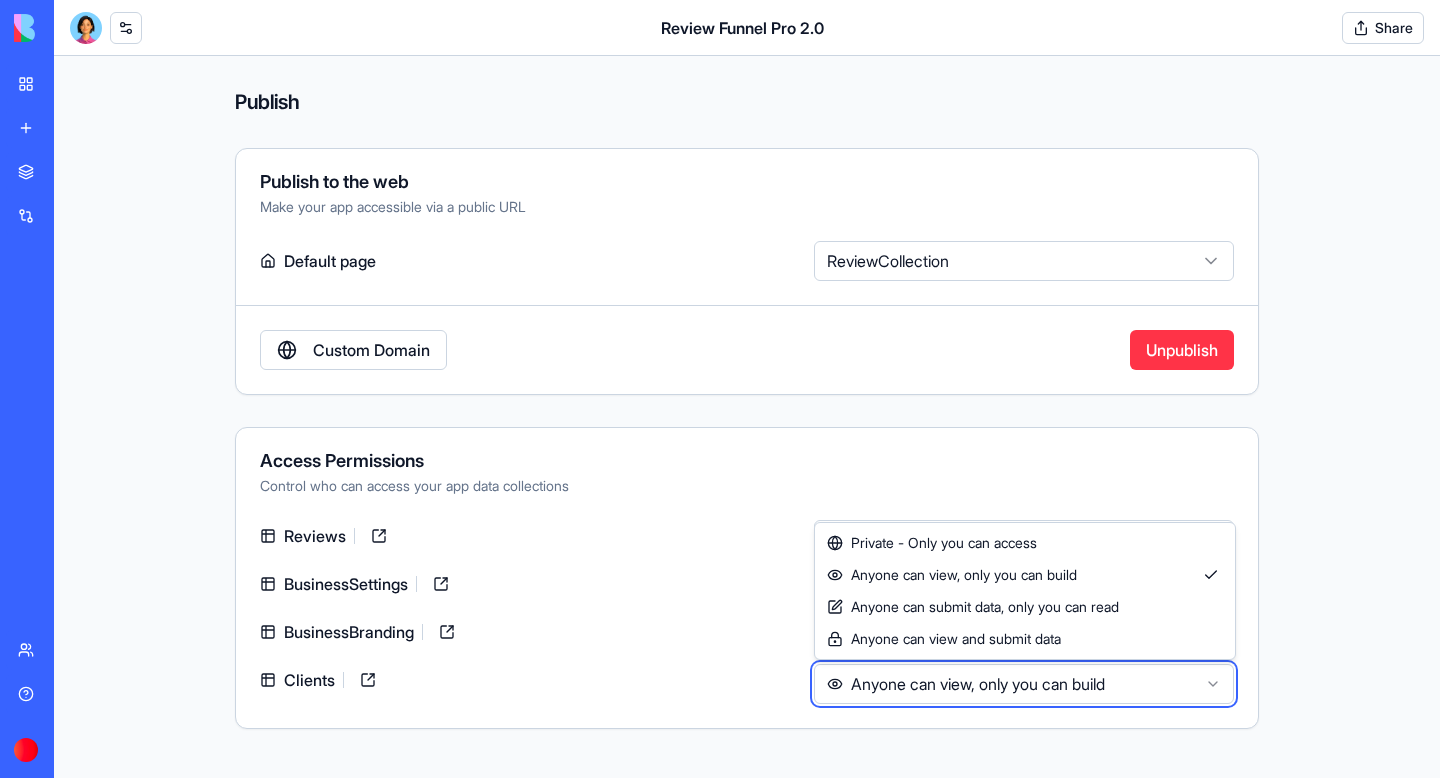 click on "**********" at bounding box center (720, 389) 